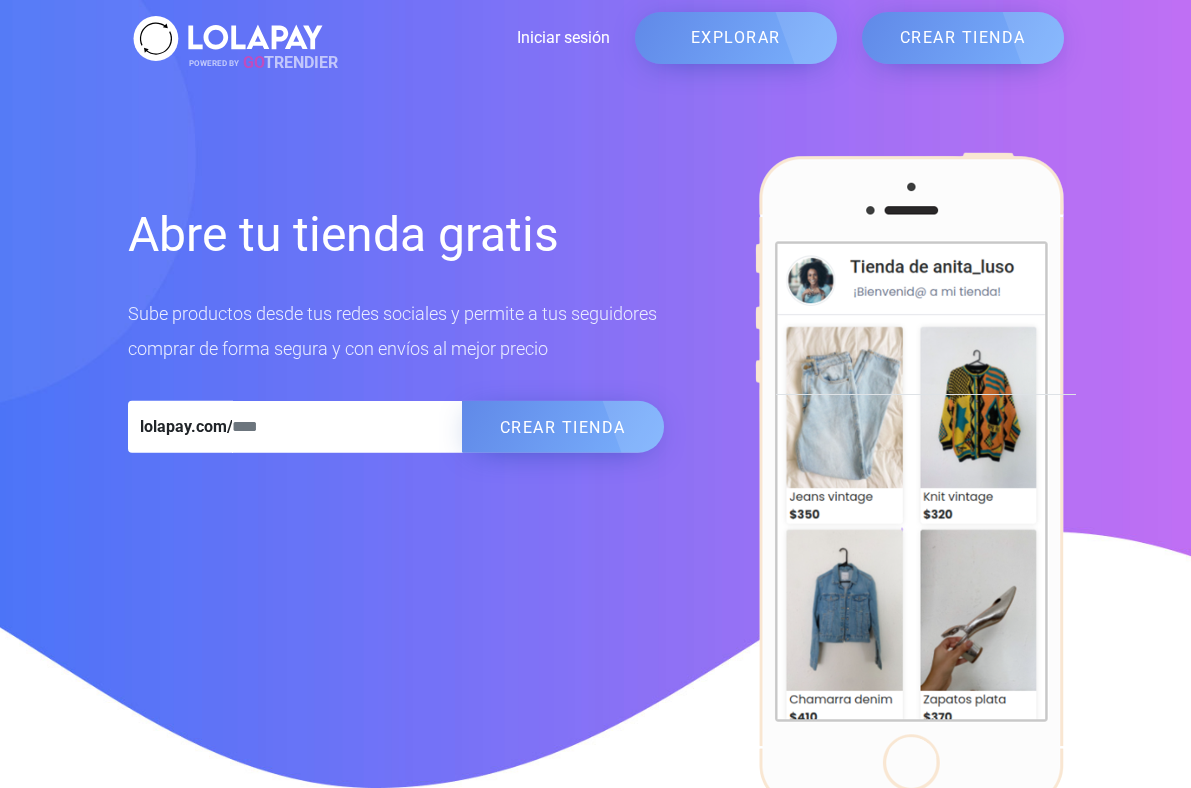 scroll, scrollTop: 0, scrollLeft: 0, axis: both 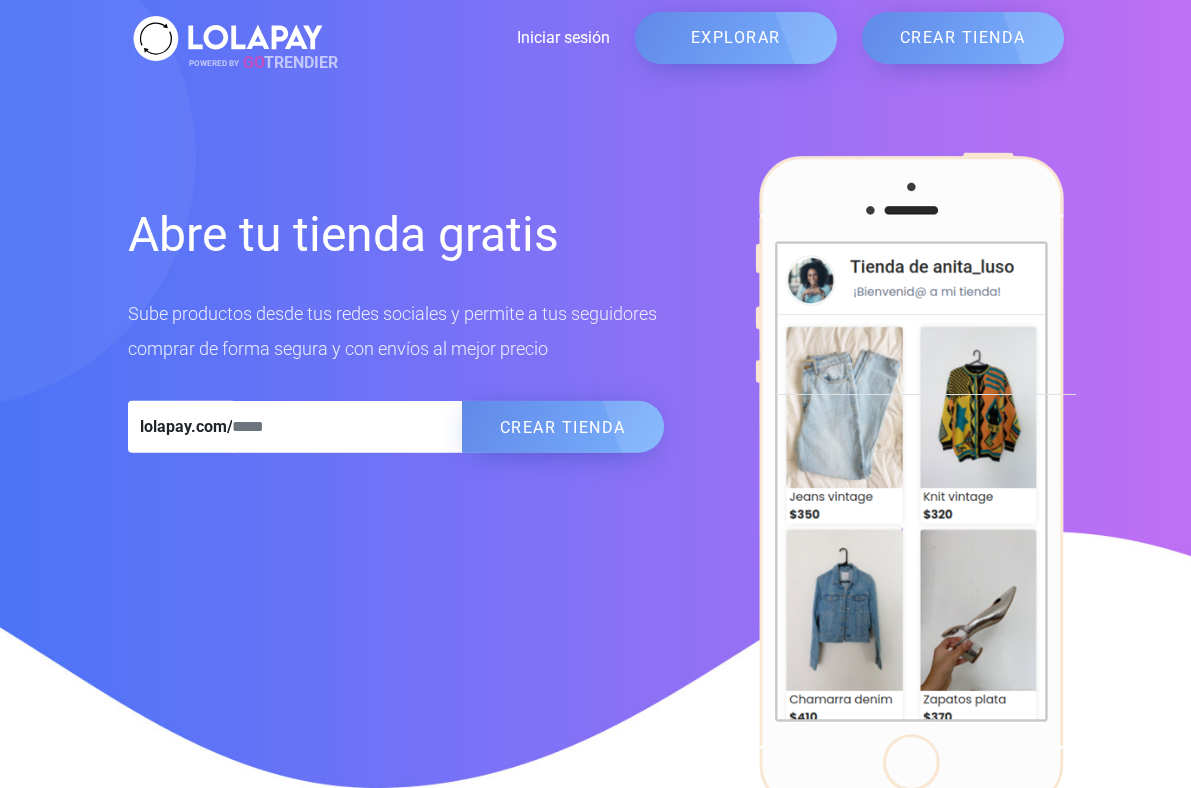 click on "Iniciar sesión" at bounding box center (469, 38) 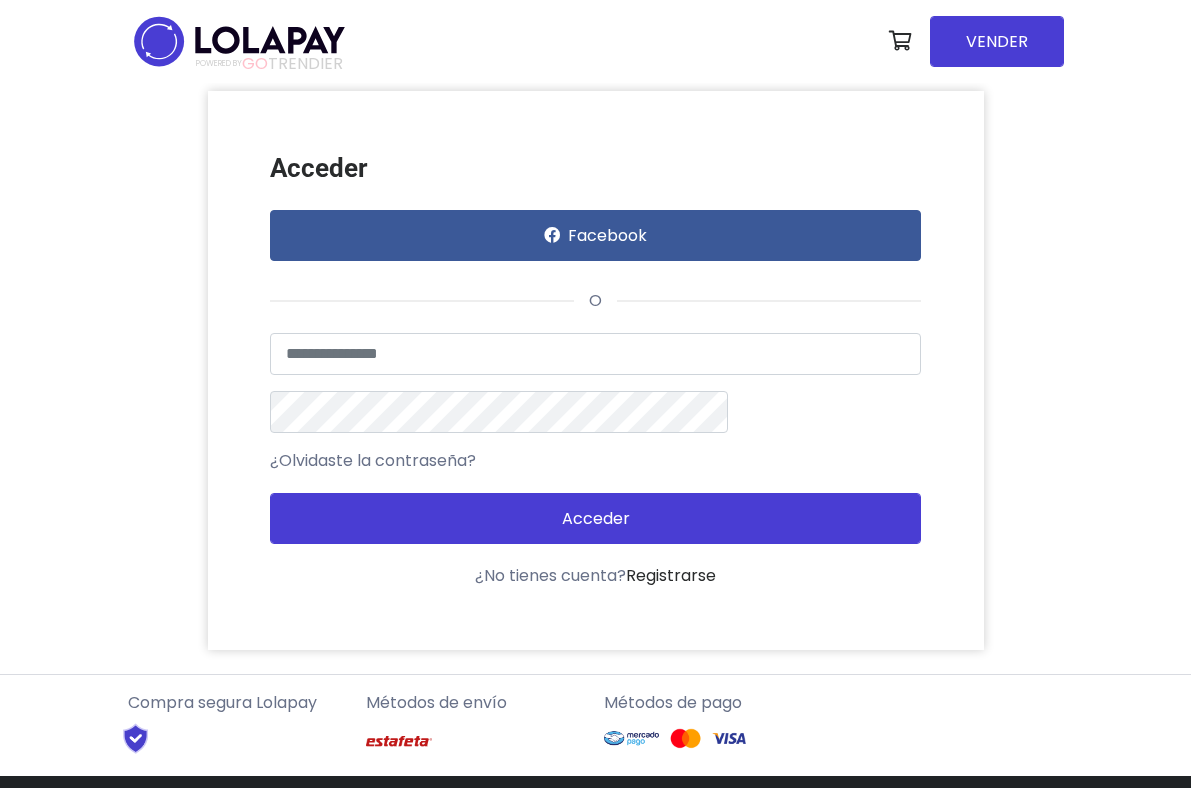 scroll, scrollTop: 0, scrollLeft: 0, axis: both 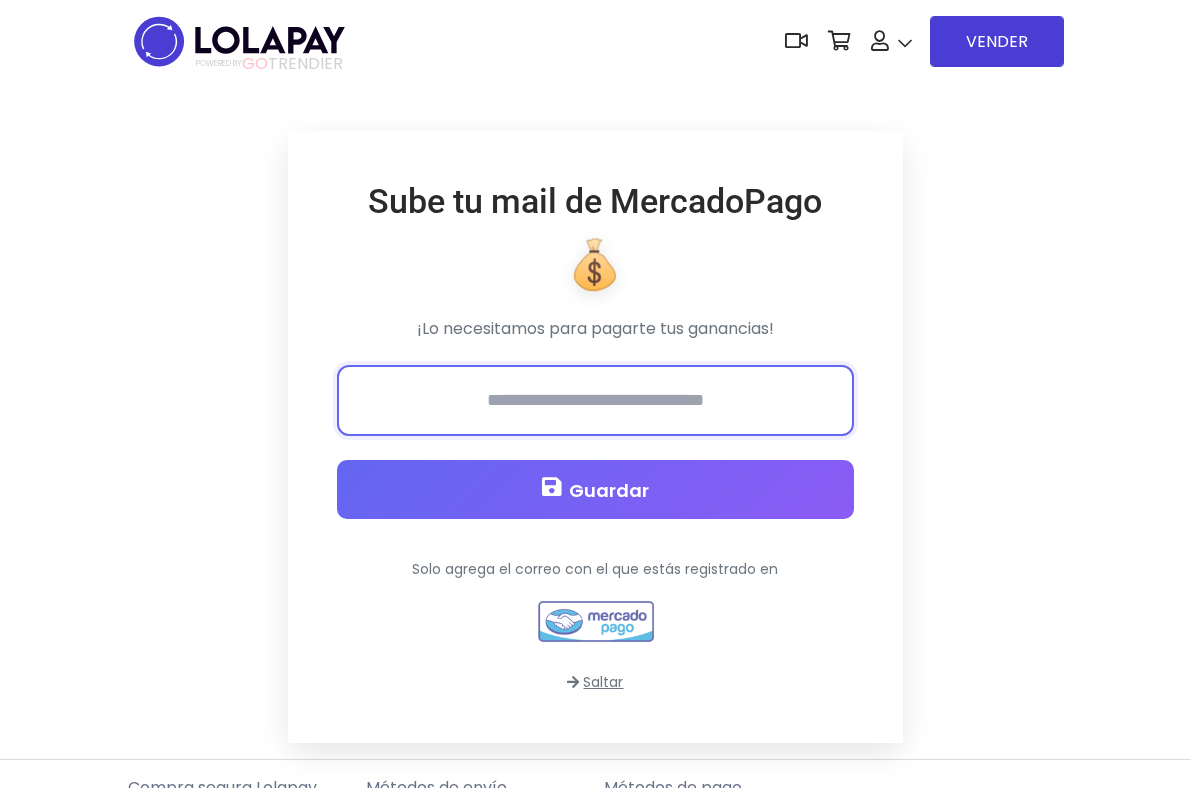 click at bounding box center [595, 400] 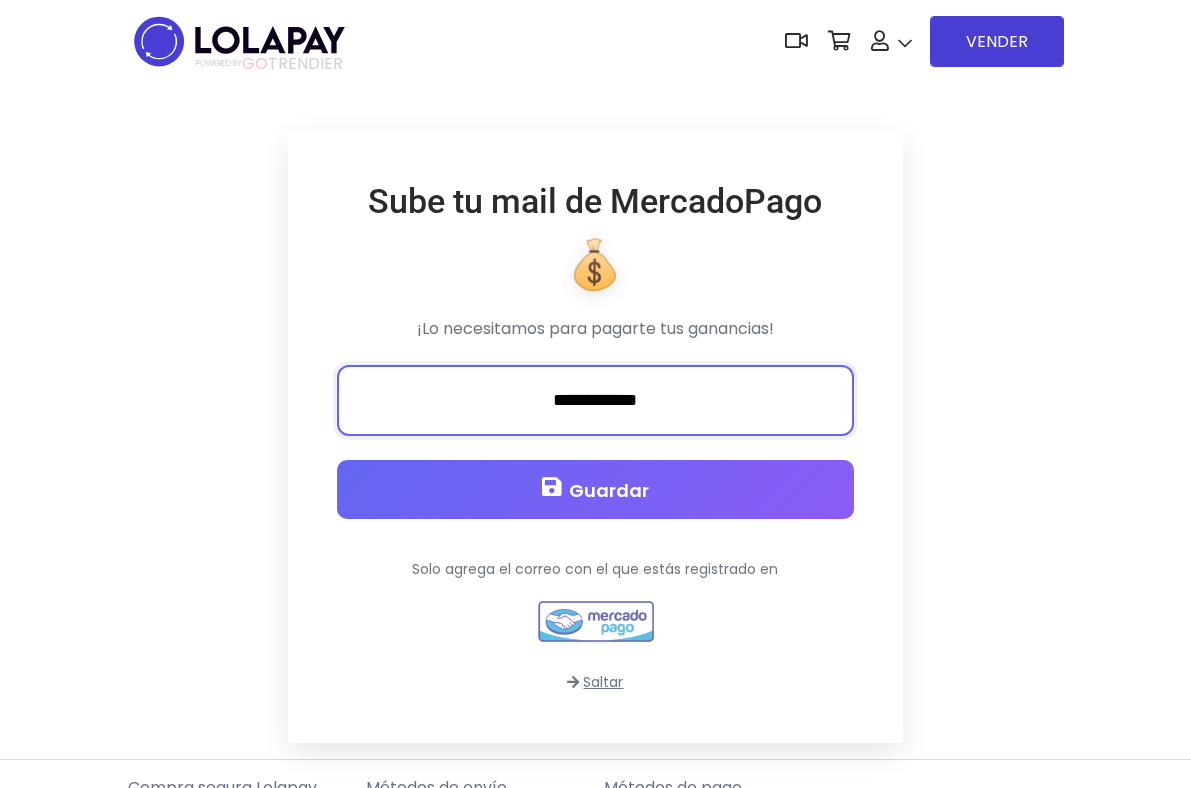 click on "Guardar" at bounding box center [595, 489] 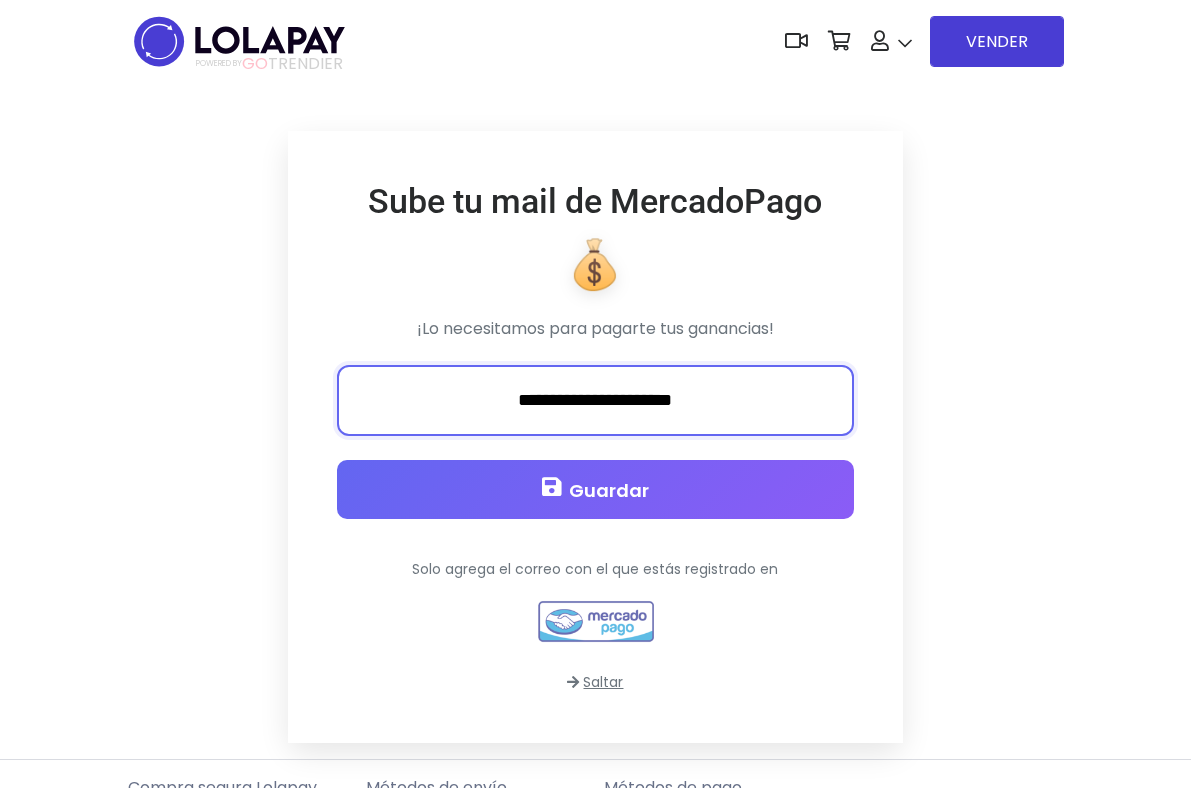 type on "**********" 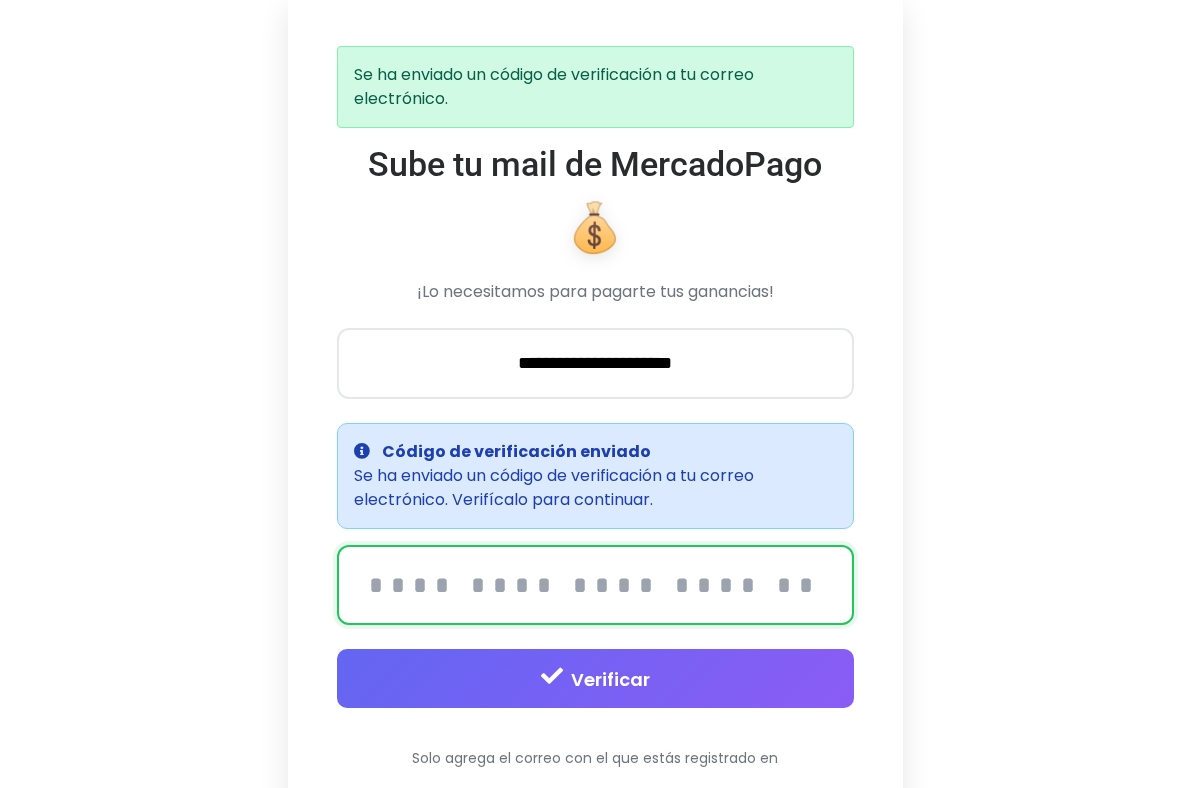scroll, scrollTop: 147, scrollLeft: 0, axis: vertical 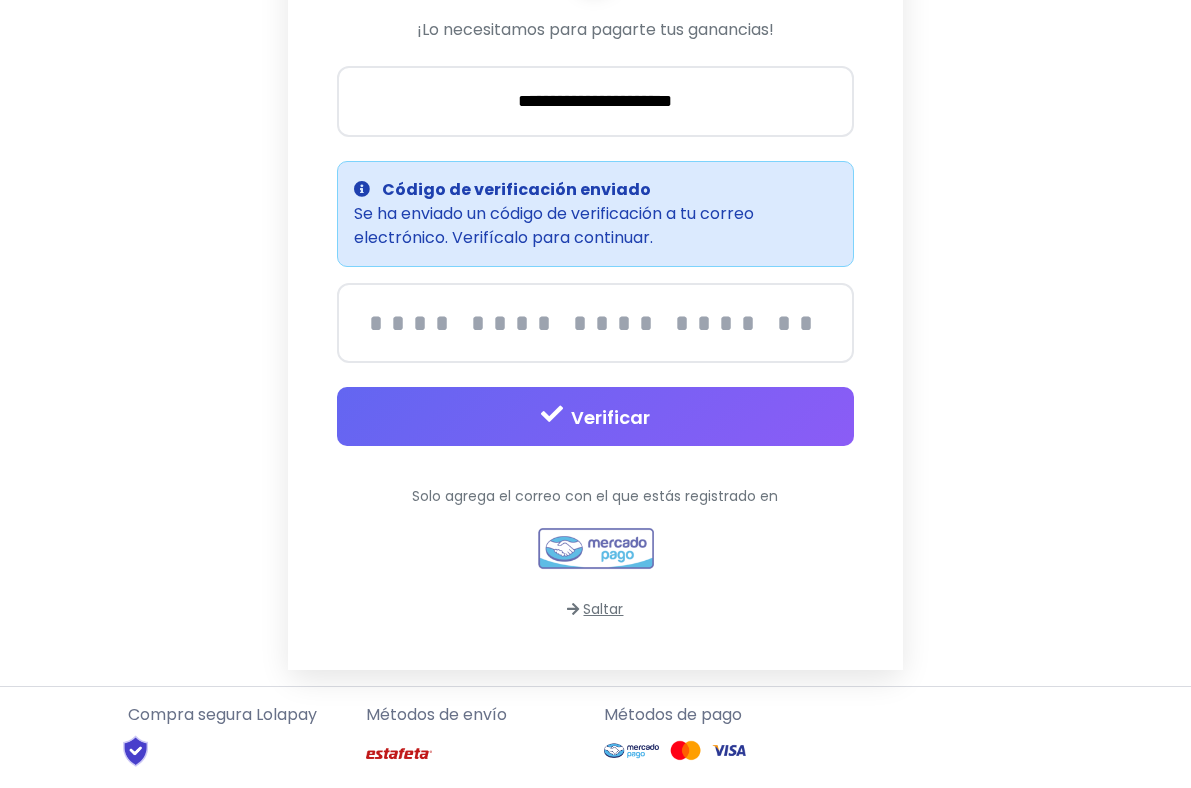 click on "Saltar" at bounding box center (595, 609) 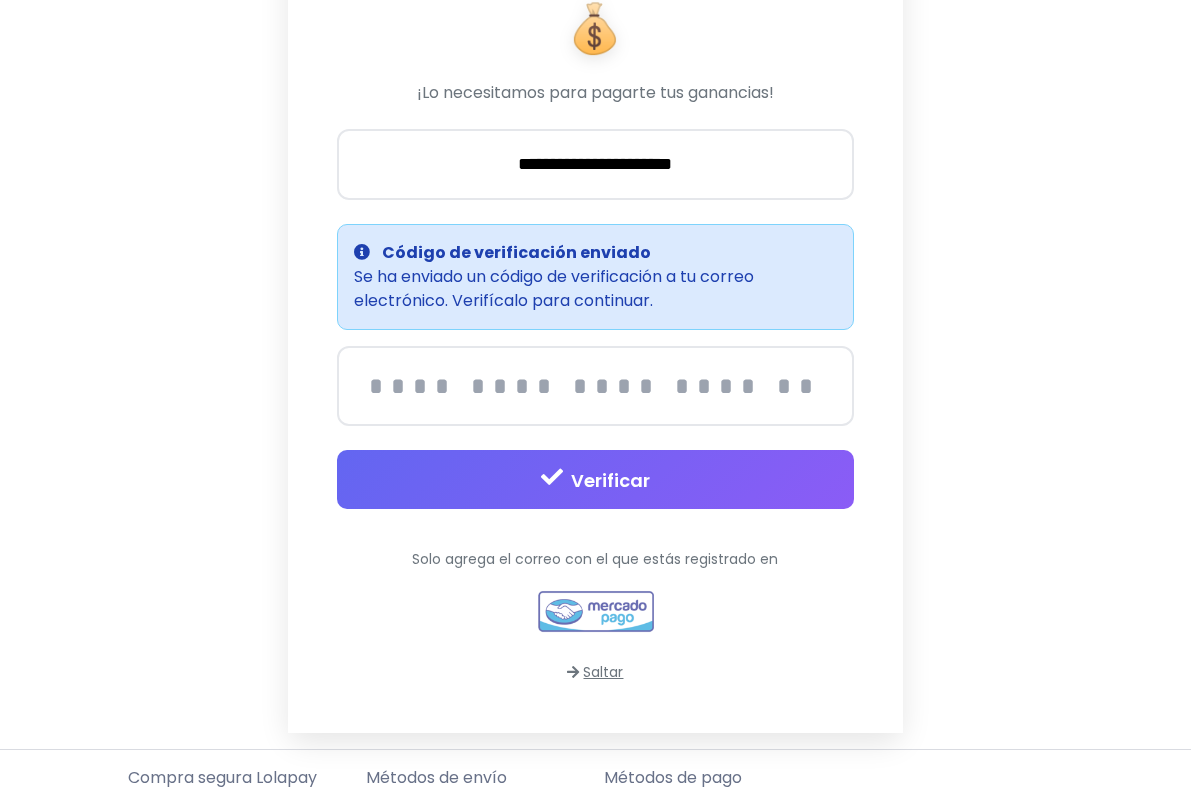 scroll, scrollTop: 303, scrollLeft: 0, axis: vertical 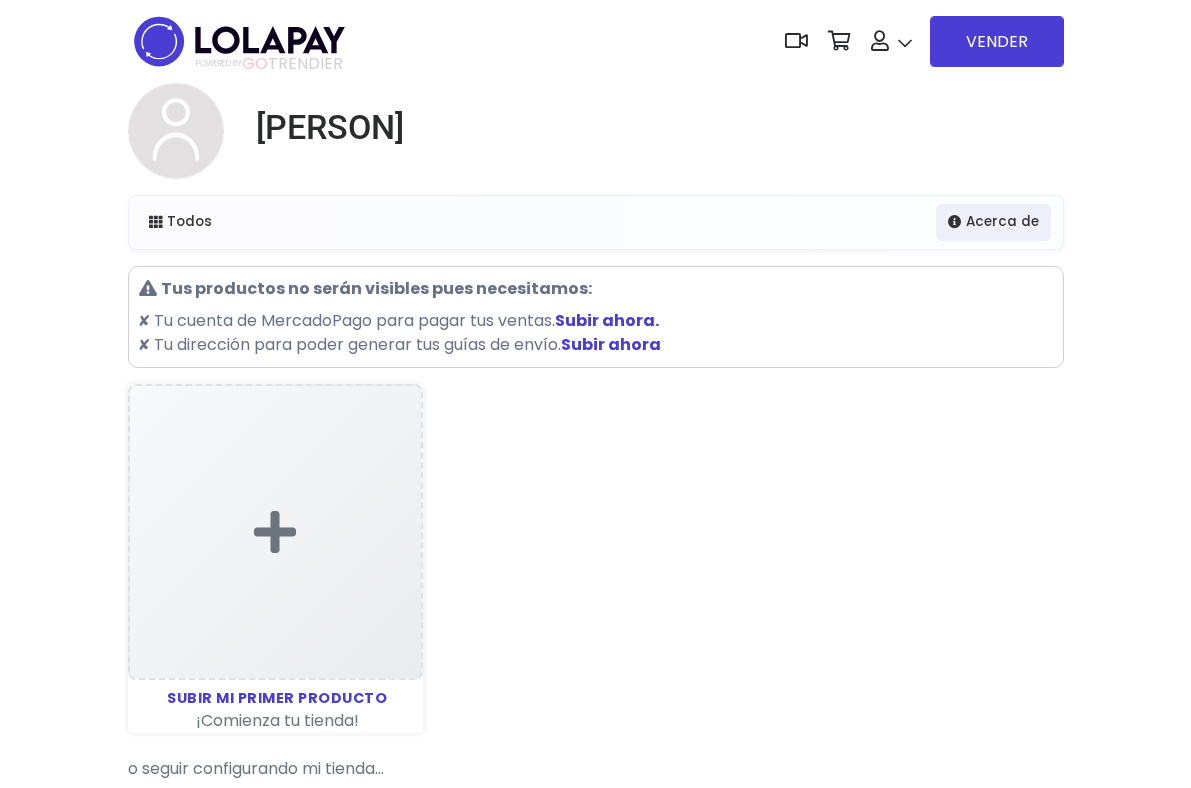 click on "o seguir configurando mi tienda..." at bounding box center (596, 769) 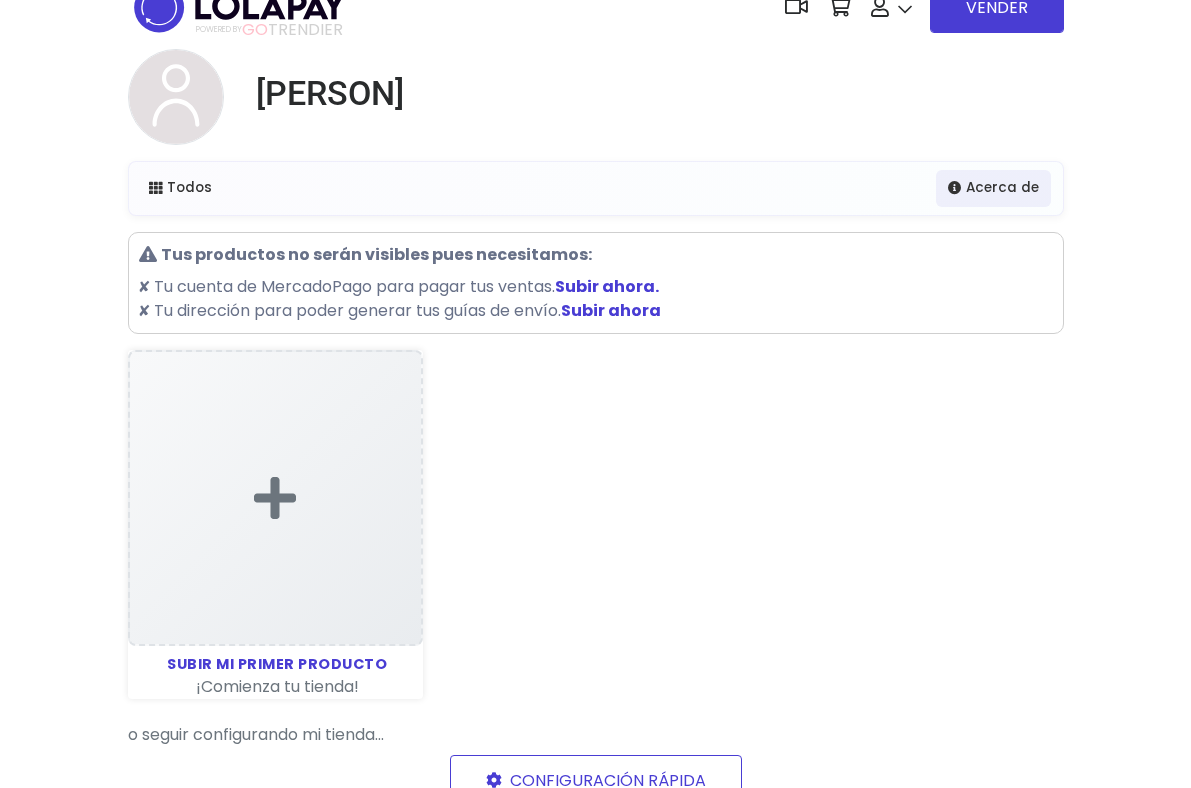 scroll, scrollTop: 51, scrollLeft: 0, axis: vertical 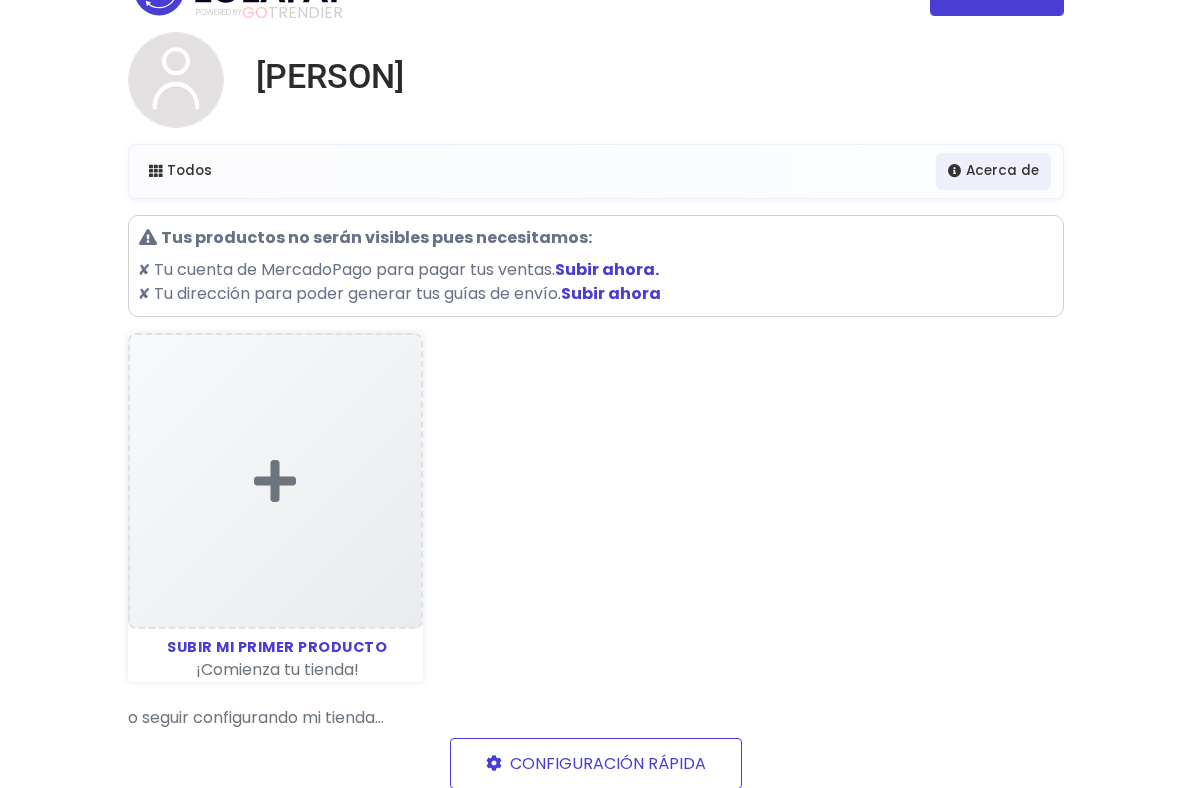 click on "Subir ahora" at bounding box center (611, 293) 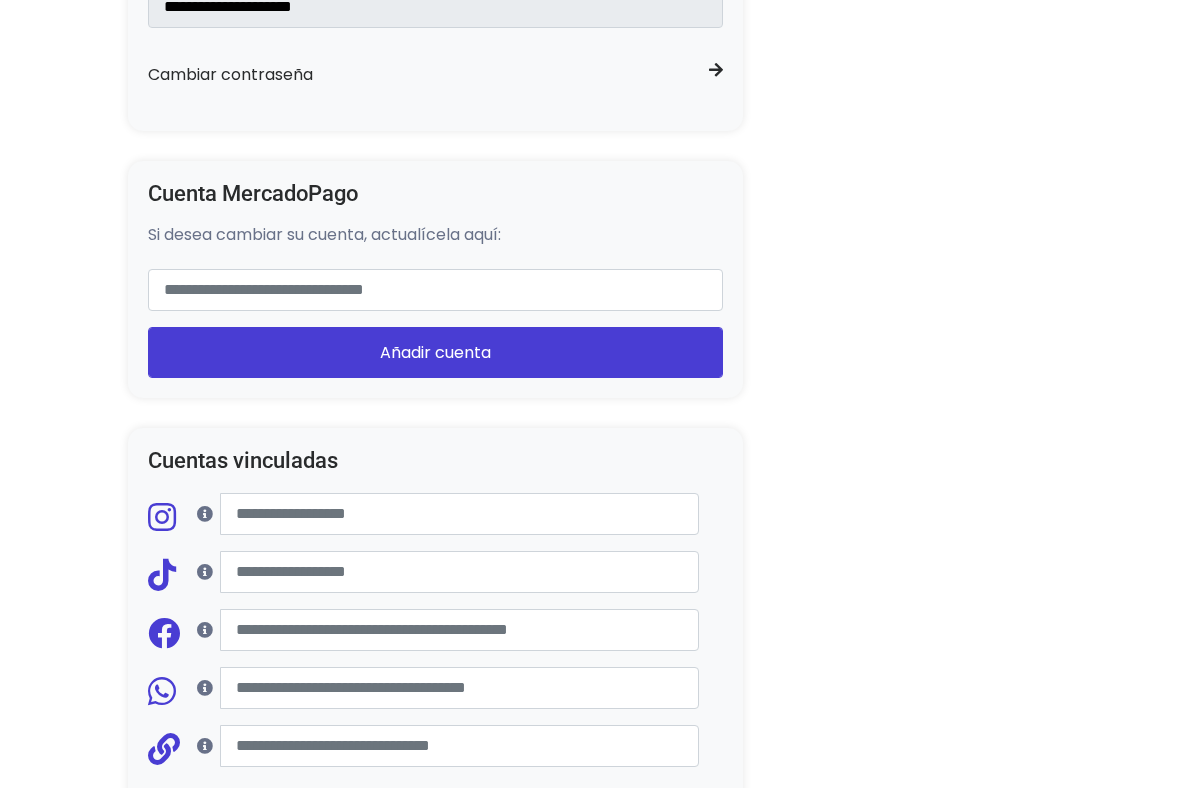 scroll, scrollTop: 1503, scrollLeft: 0, axis: vertical 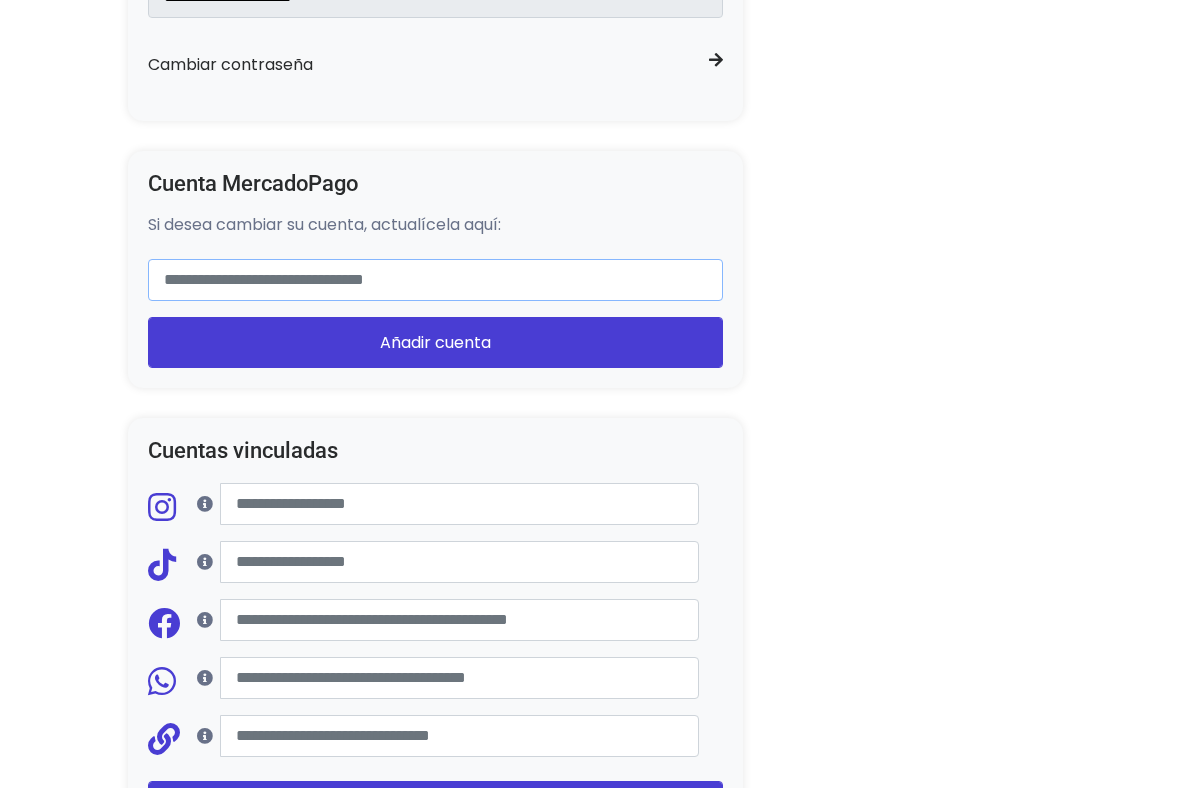 click at bounding box center [436, 280] 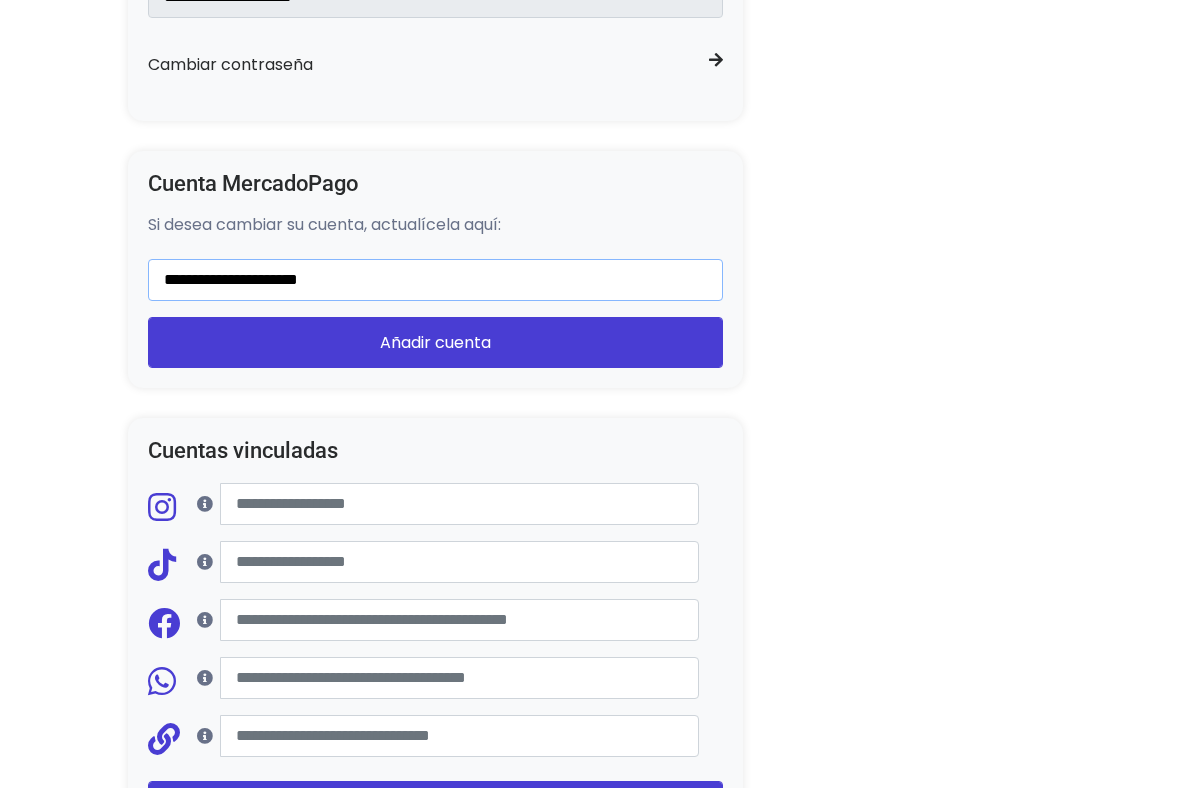type on "**********" 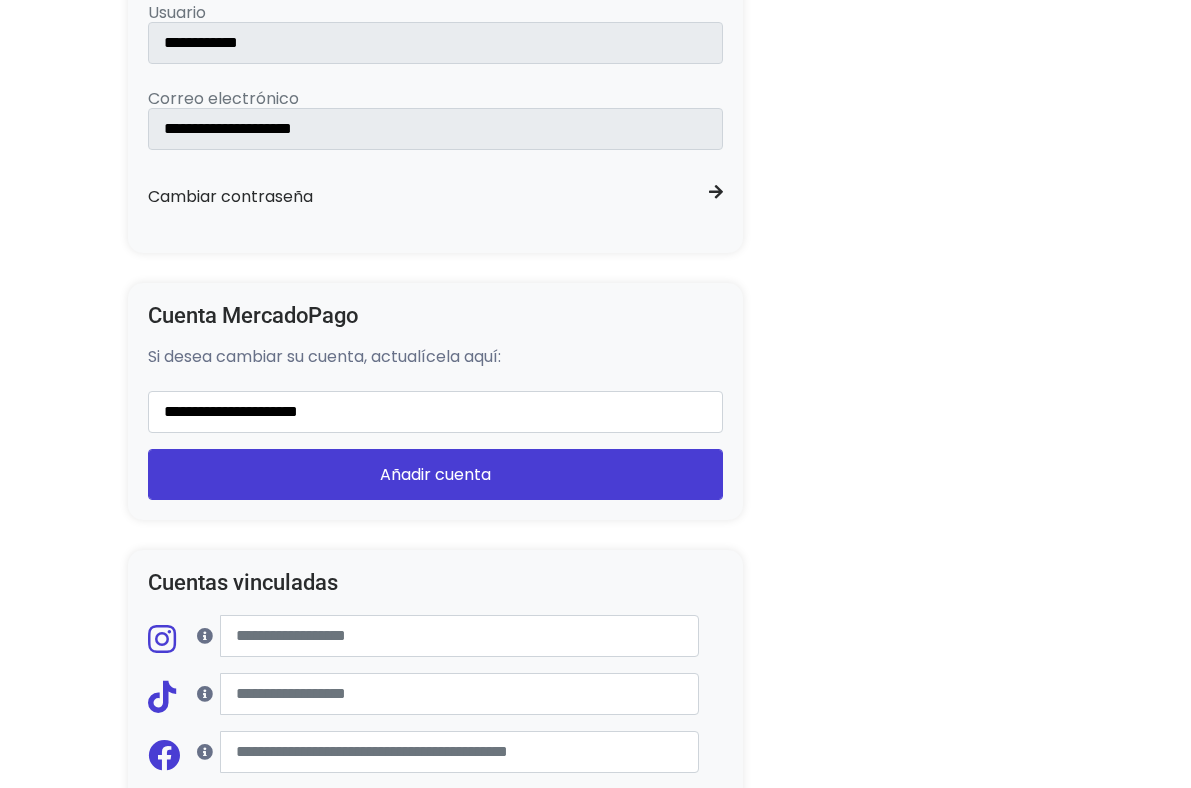 scroll, scrollTop: 1369, scrollLeft: 0, axis: vertical 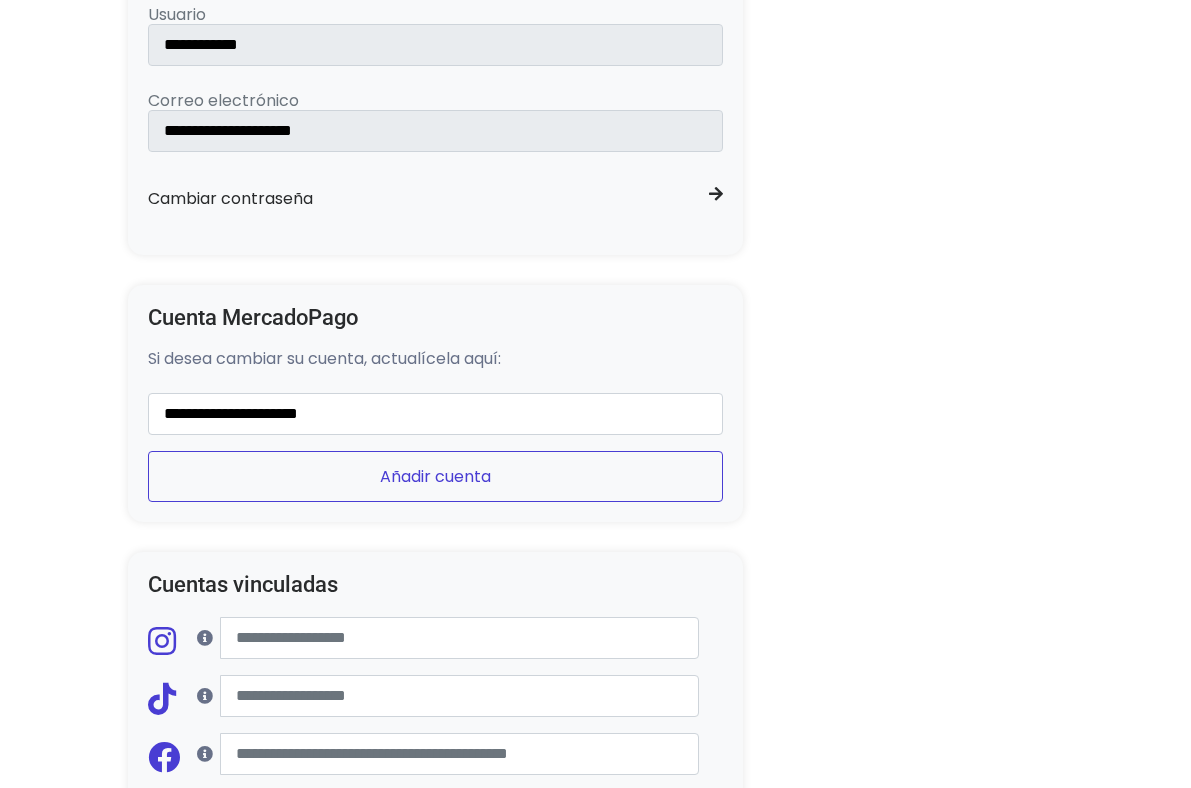 click on "Añadir cuenta" at bounding box center (436, 476) 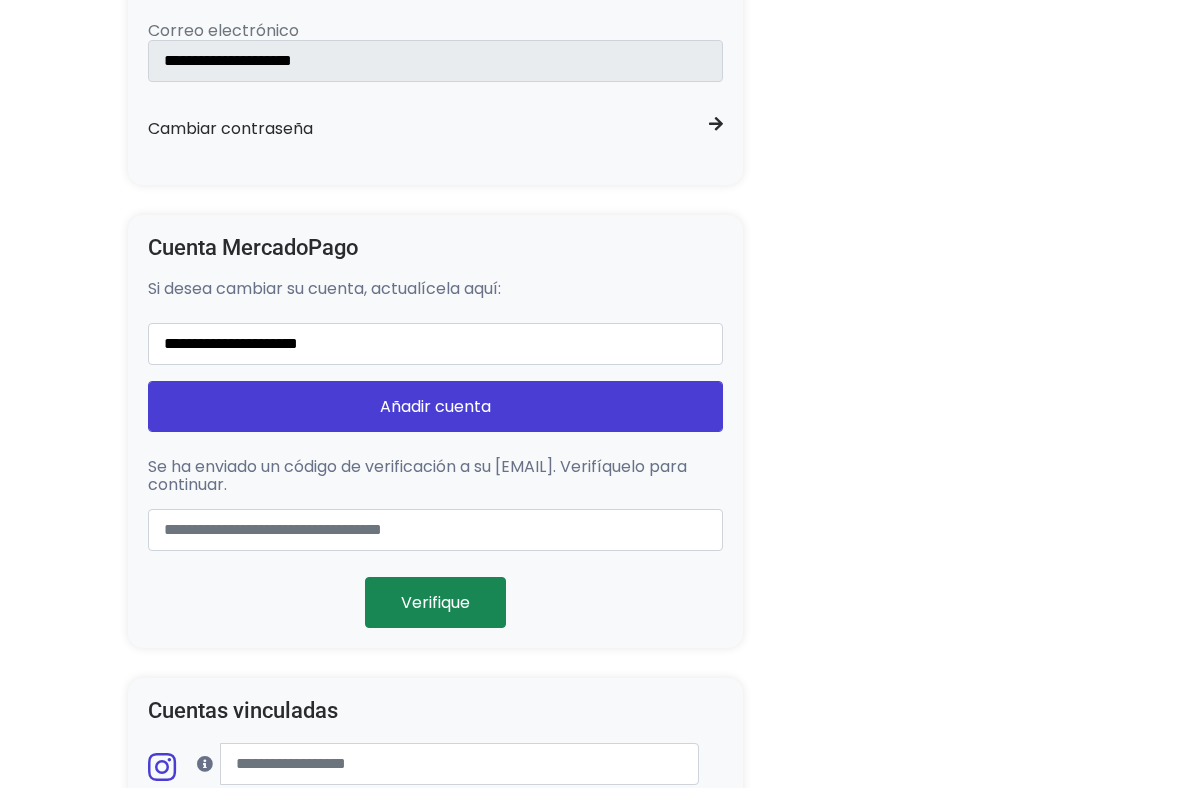 scroll, scrollTop: 1440, scrollLeft: 0, axis: vertical 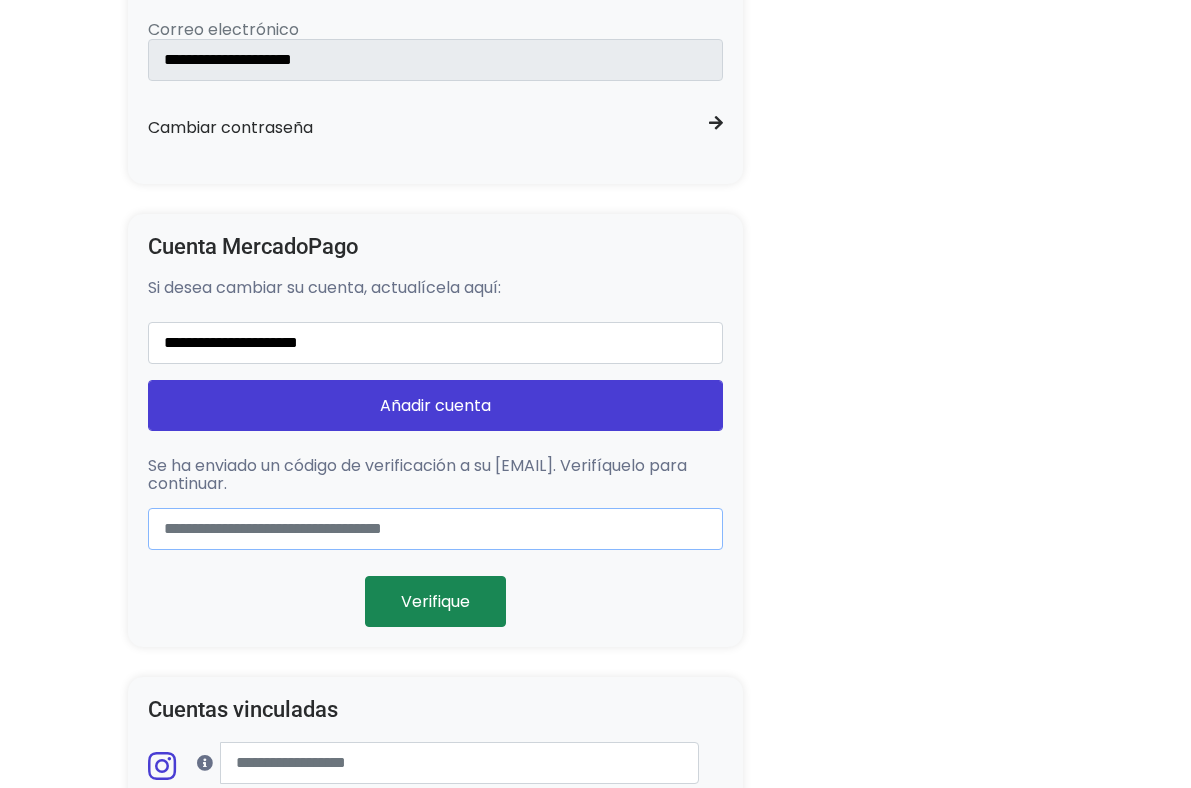 click at bounding box center [436, 529] 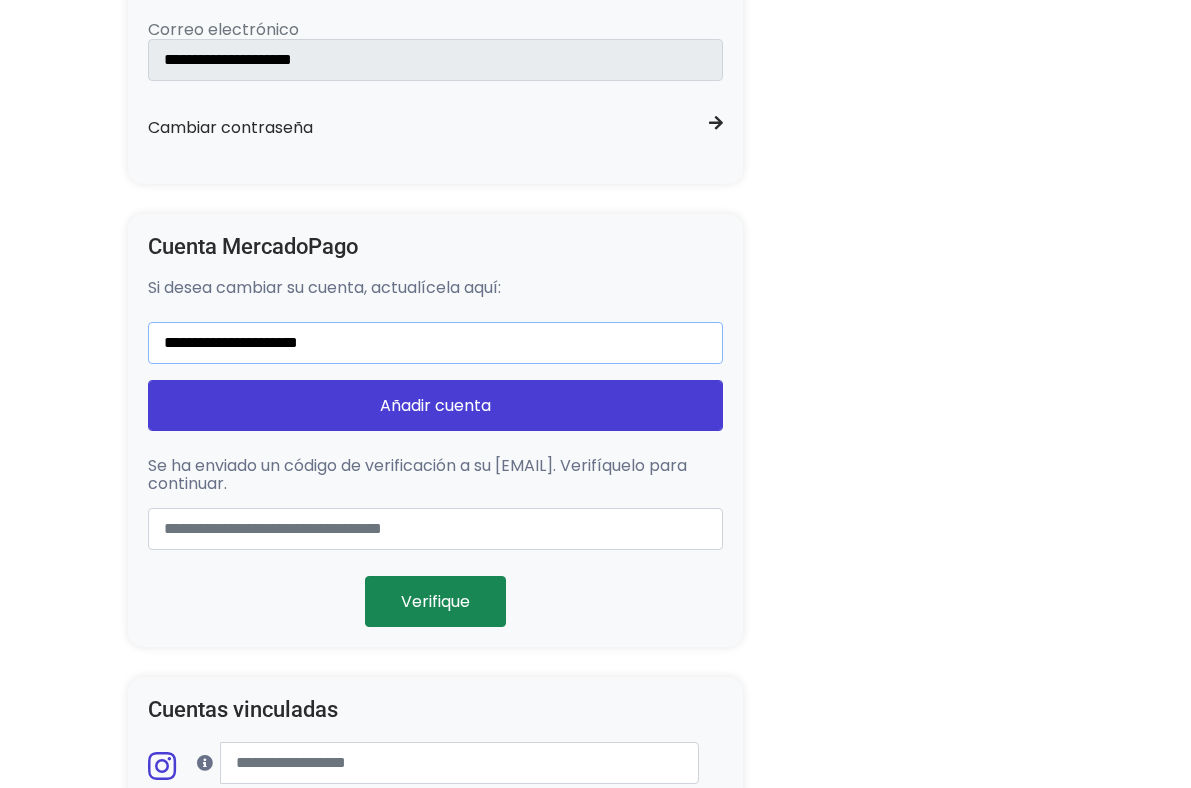click on "**********" at bounding box center [436, 343] 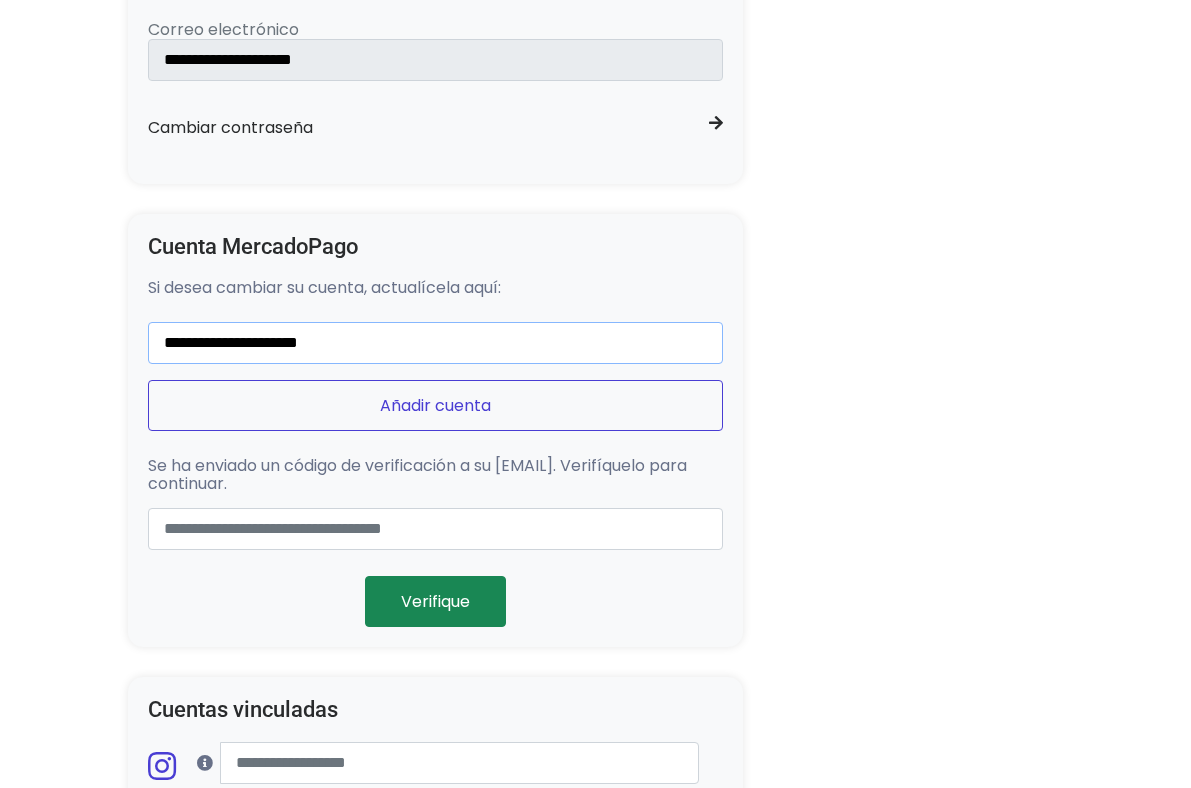 type on "**********" 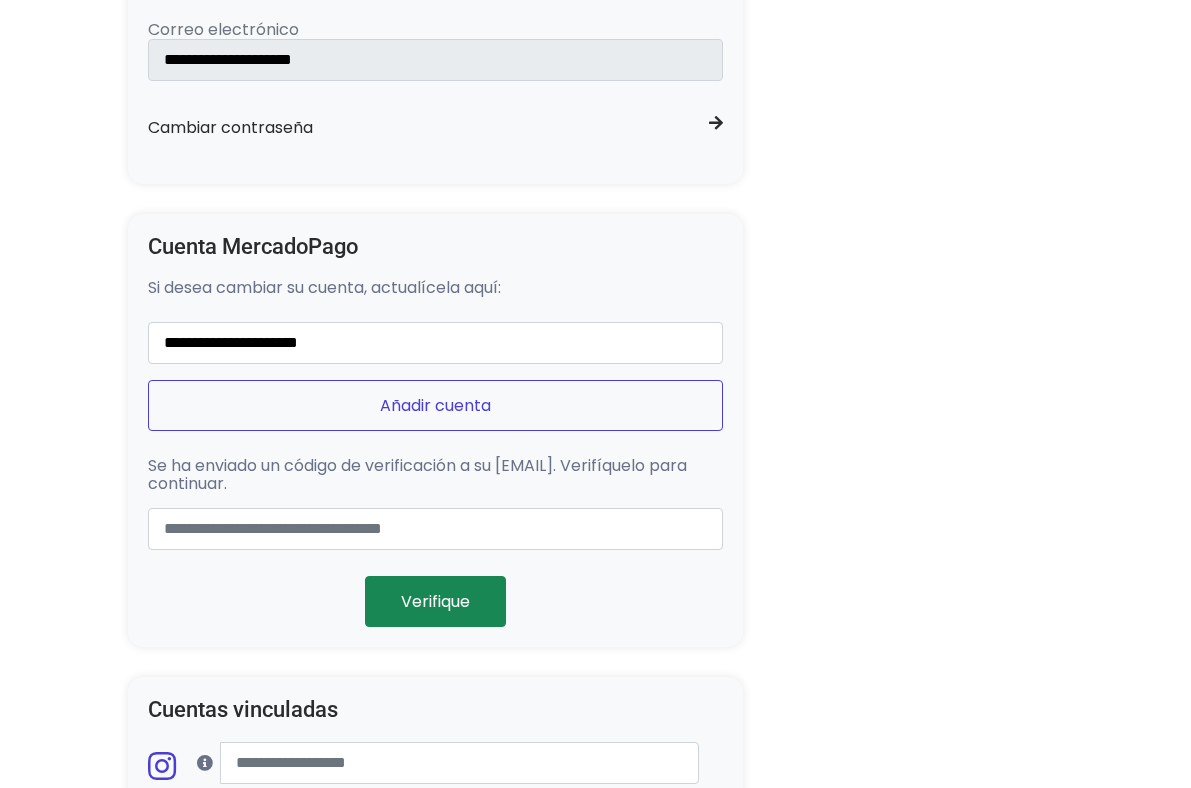 click on "Añadir cuenta" at bounding box center (436, 405) 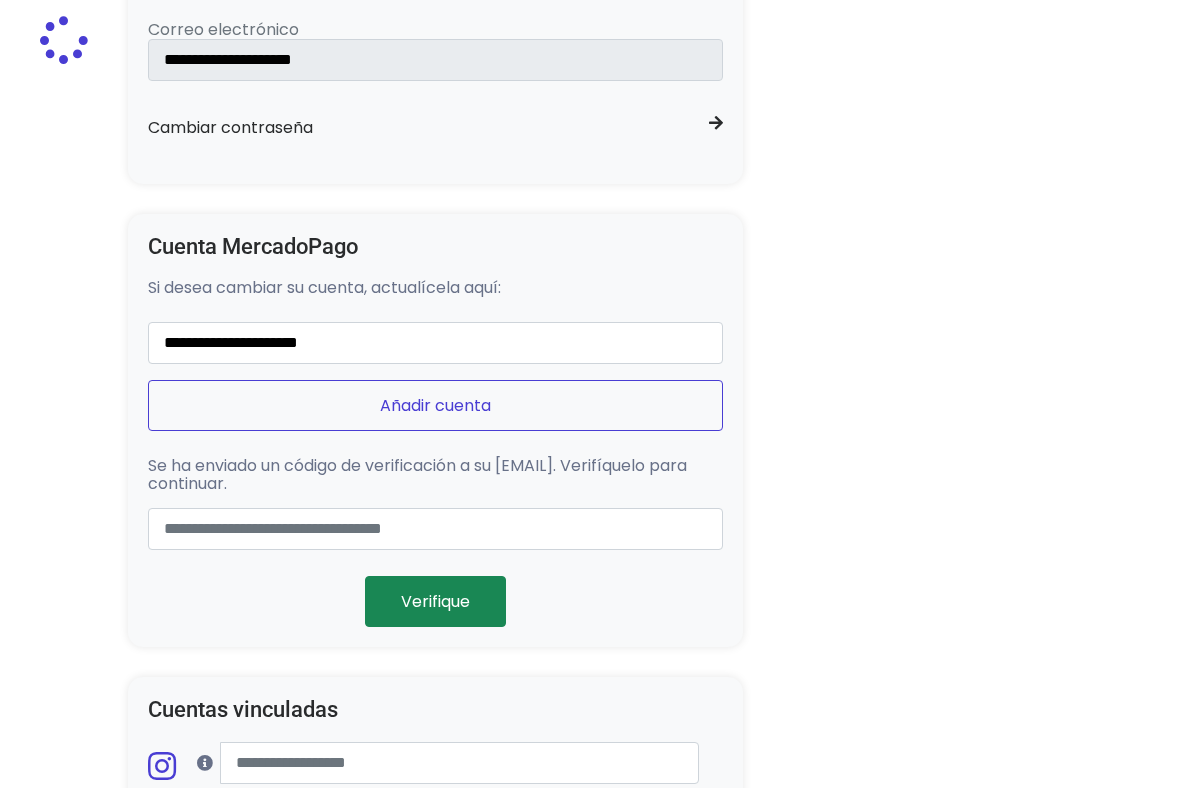 click on "Añadir cuenta" at bounding box center [436, 405] 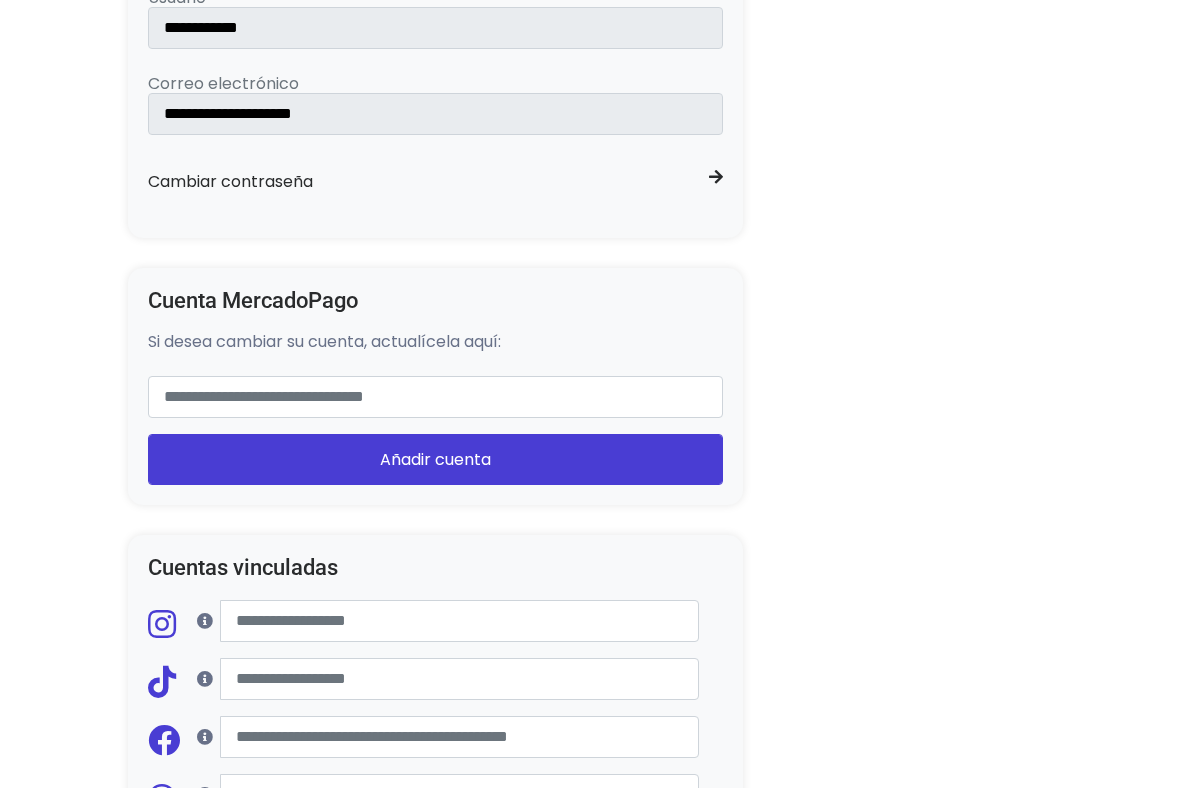 scroll, scrollTop: 1383, scrollLeft: 0, axis: vertical 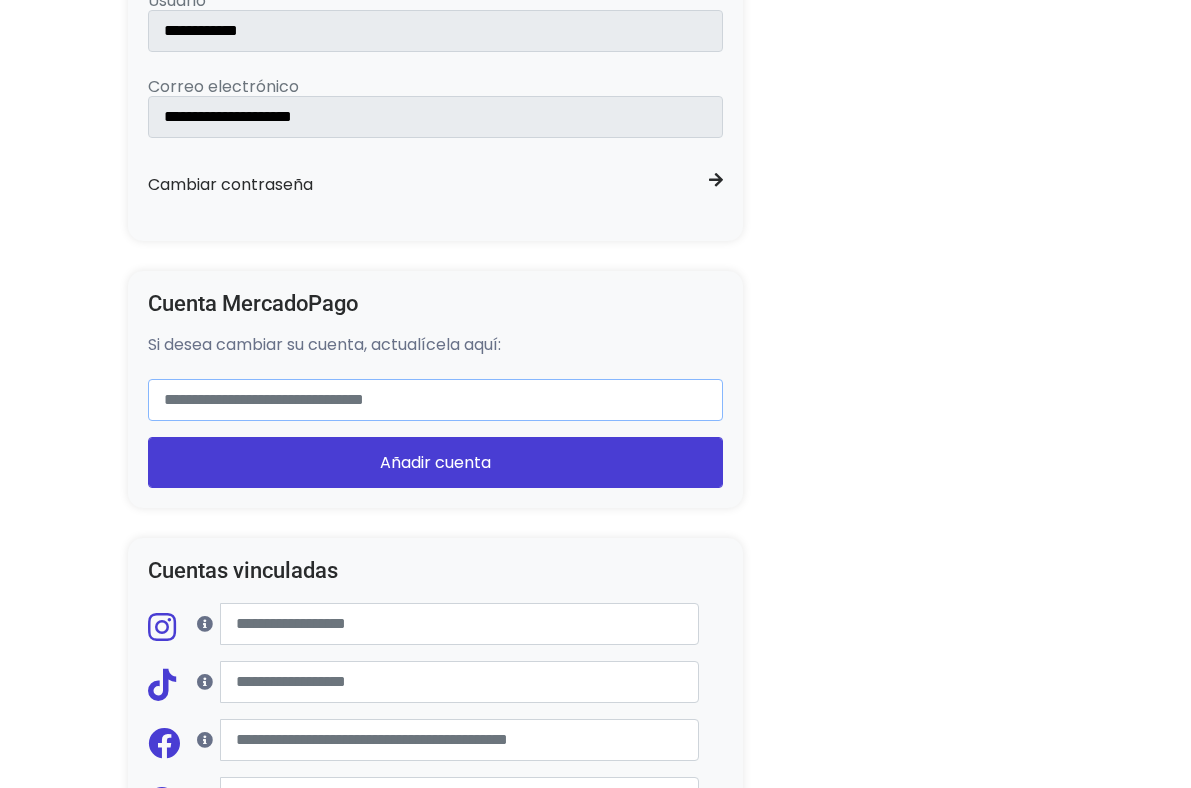 click at bounding box center (436, 400) 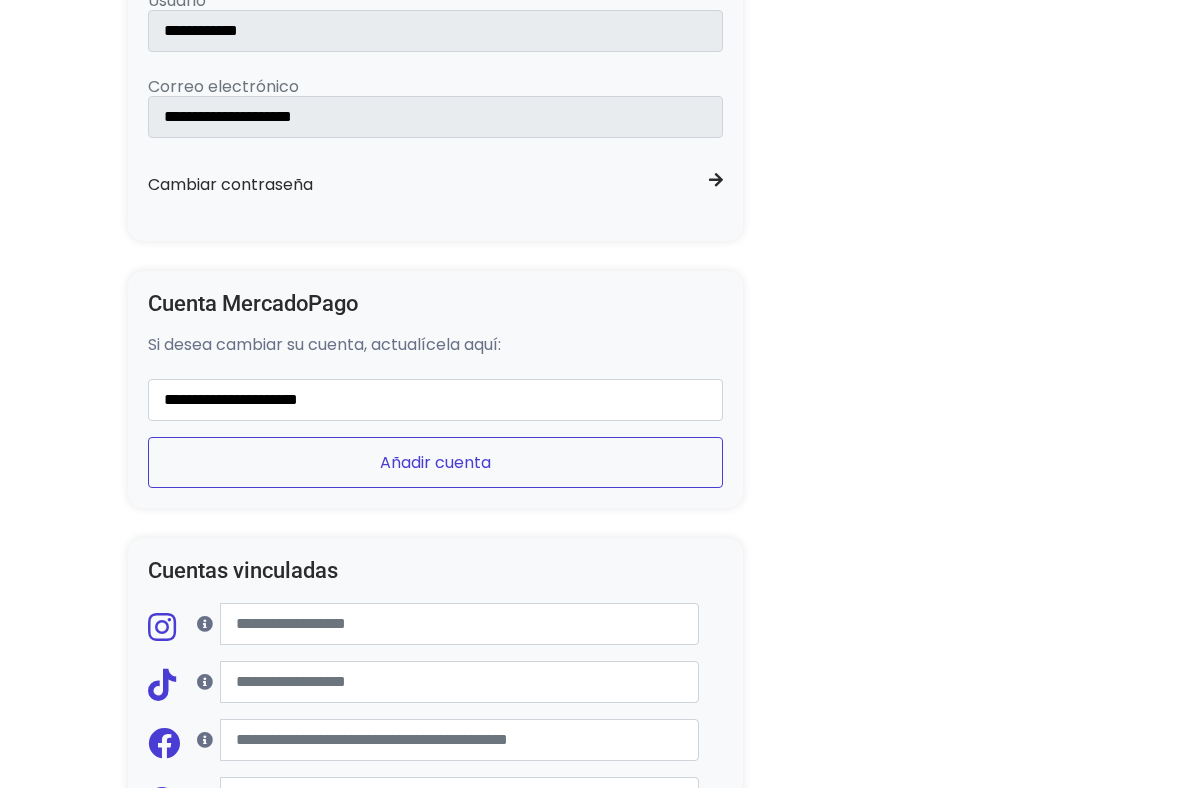 click on "Añadir cuenta" at bounding box center [436, 462] 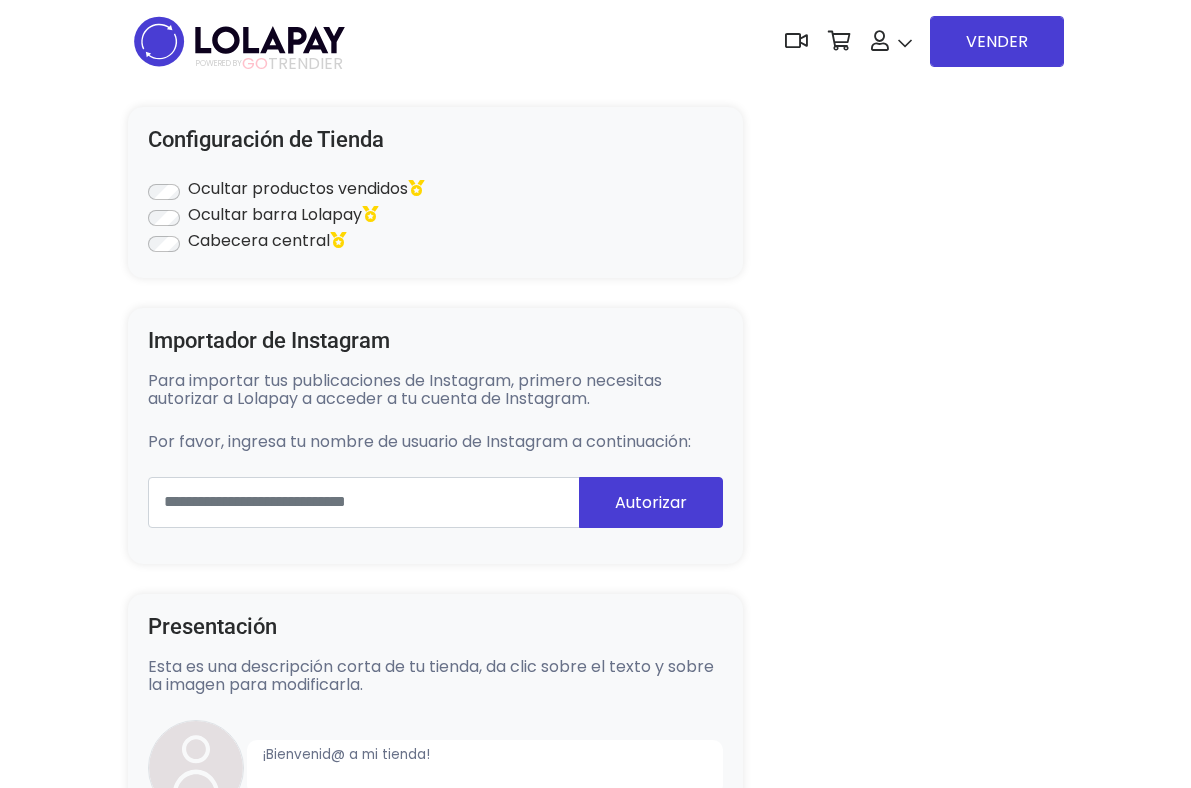 scroll, scrollTop: 1383, scrollLeft: 0, axis: vertical 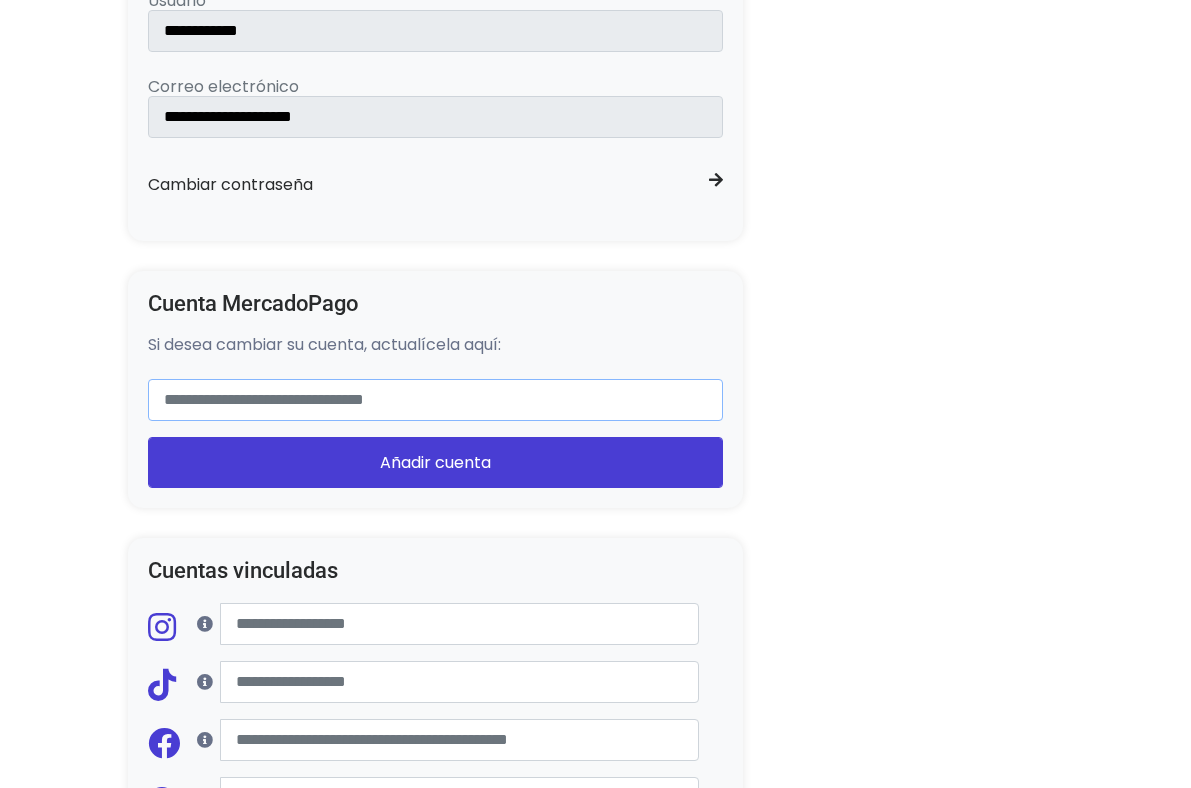 click at bounding box center (436, 400) 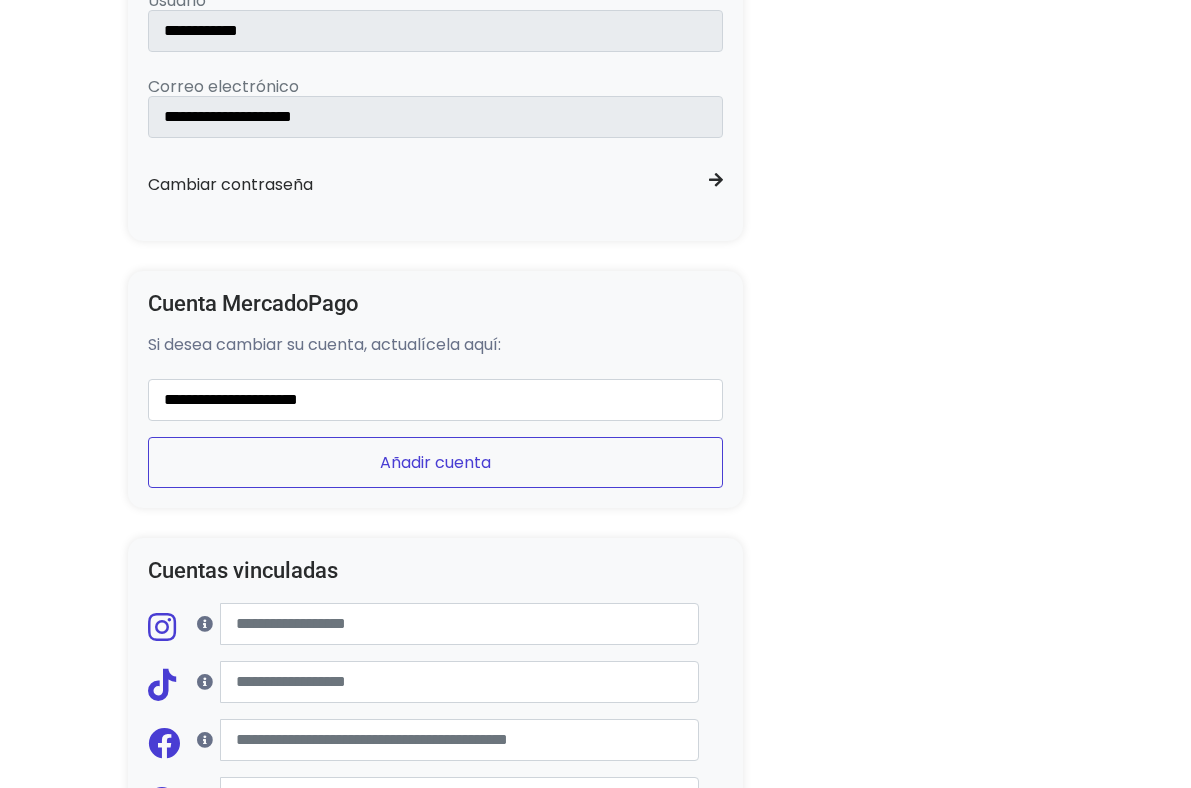 click on "Añadir cuenta" at bounding box center (436, 462) 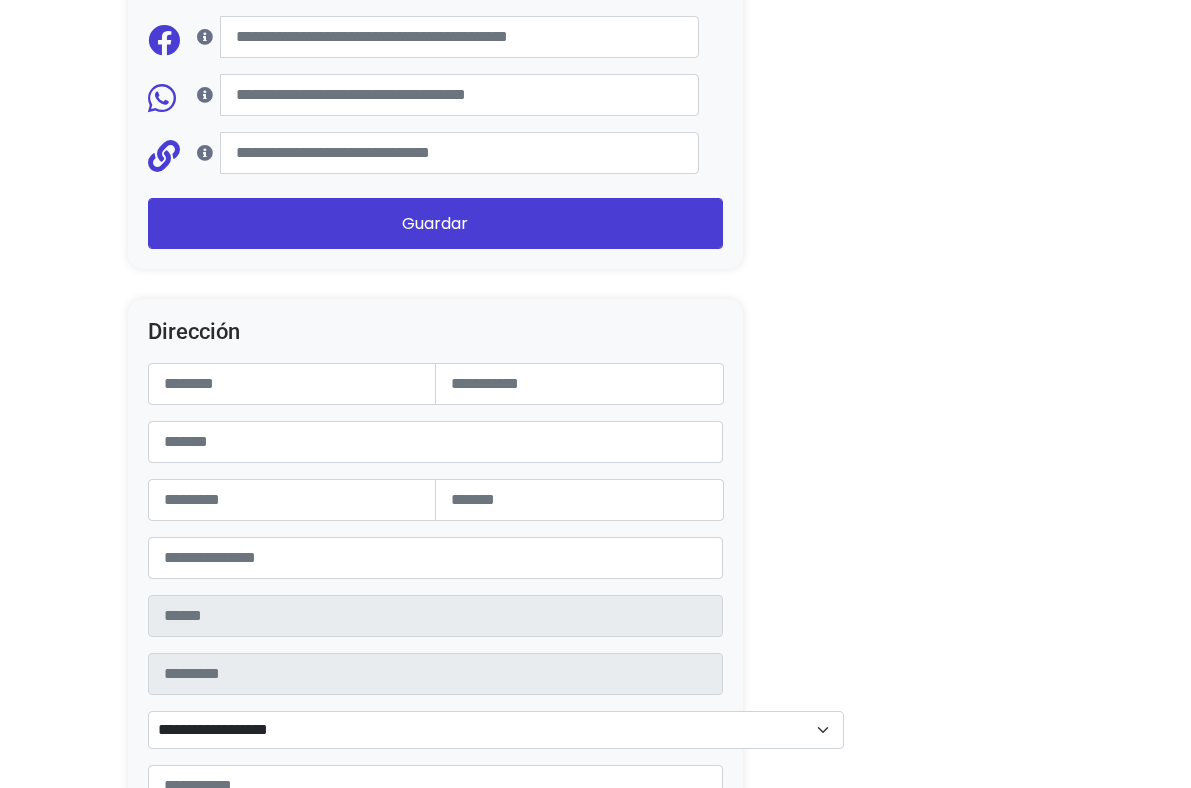 scroll, scrollTop: 2091, scrollLeft: 0, axis: vertical 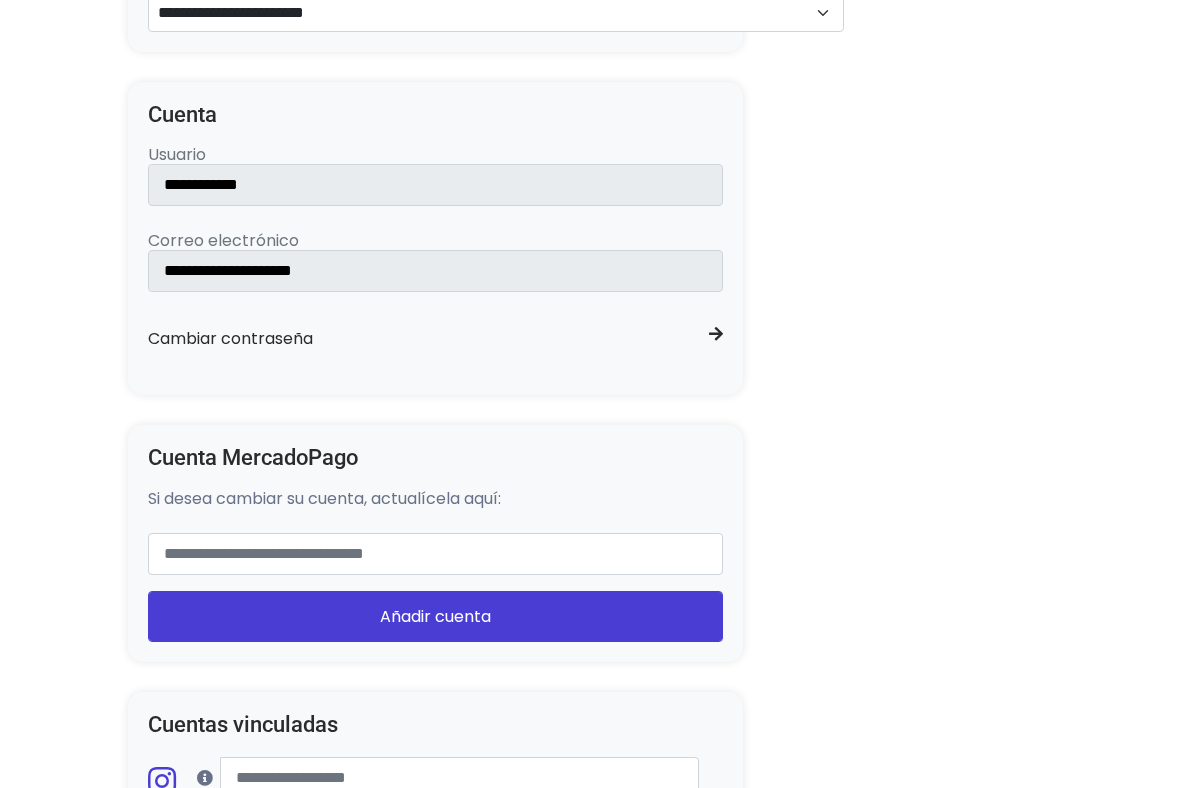 click on "Cuenta MercadoPago
Si desea cambiar su cuenta, actualícela aquí:
Añadir cuenta" at bounding box center [436, 543] 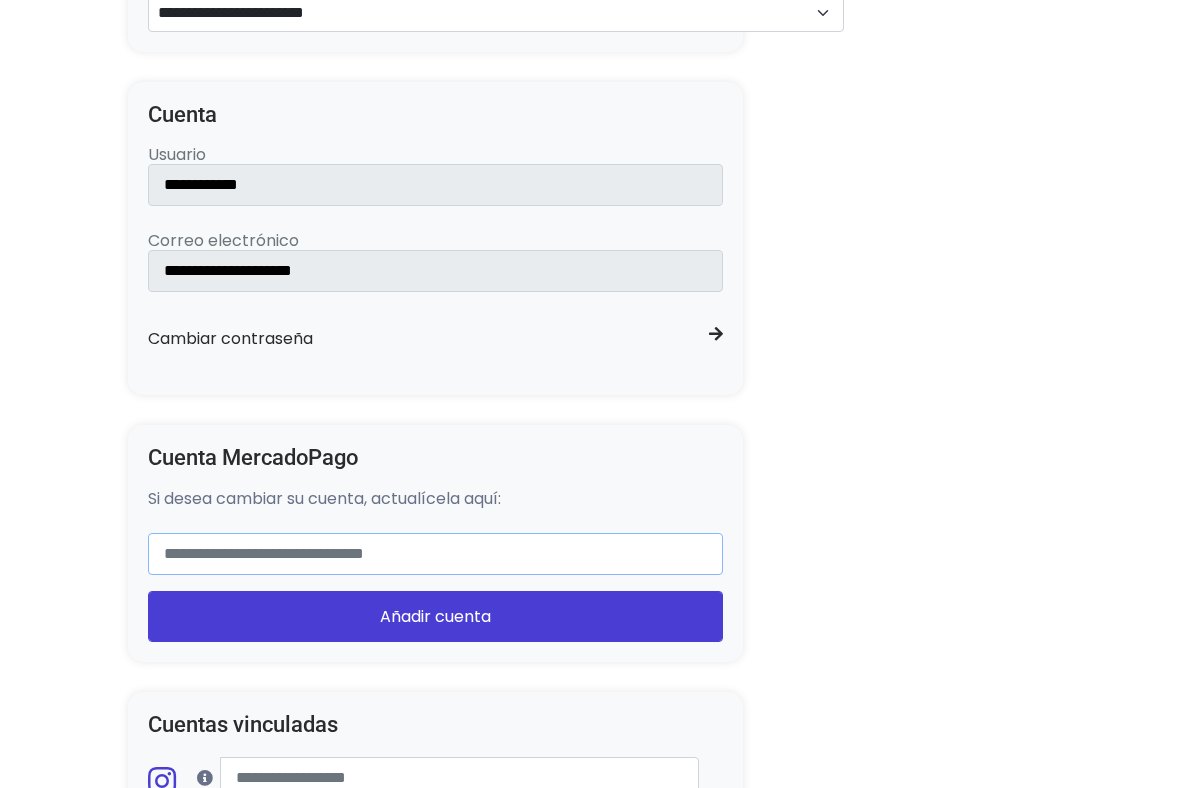 click at bounding box center [436, 554] 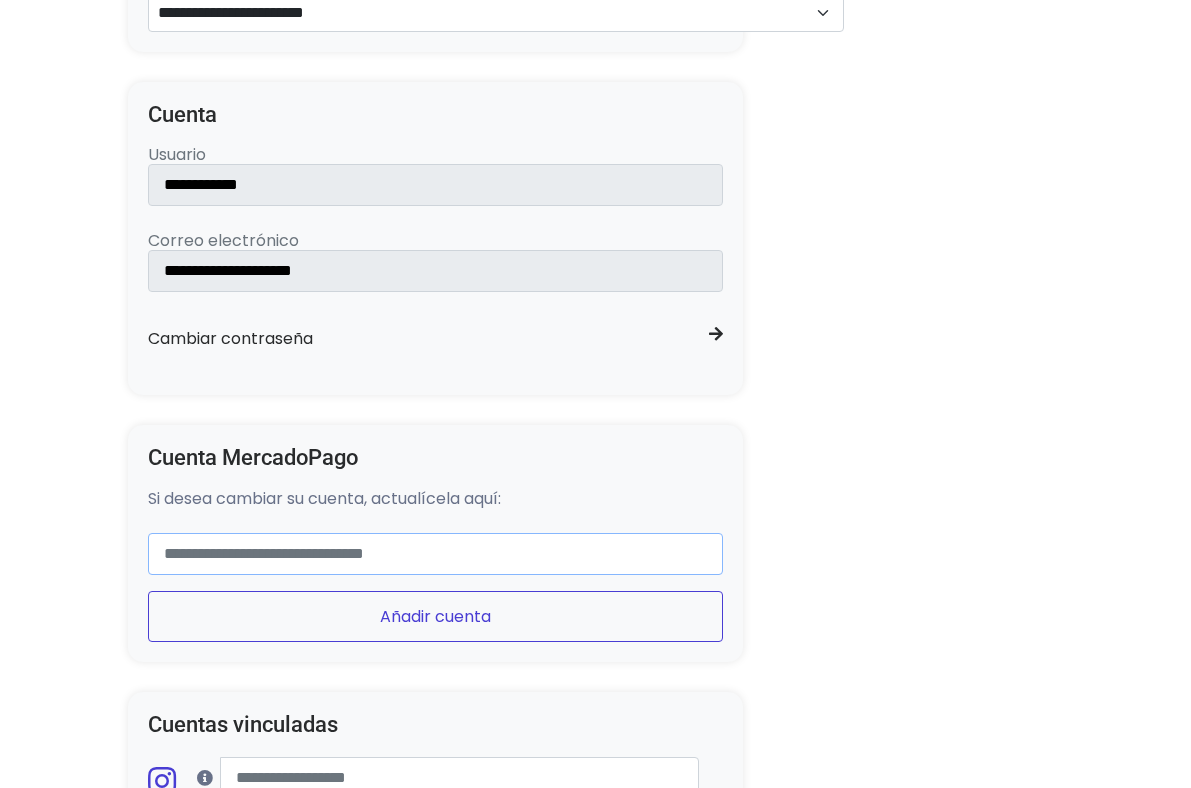 type on "**********" 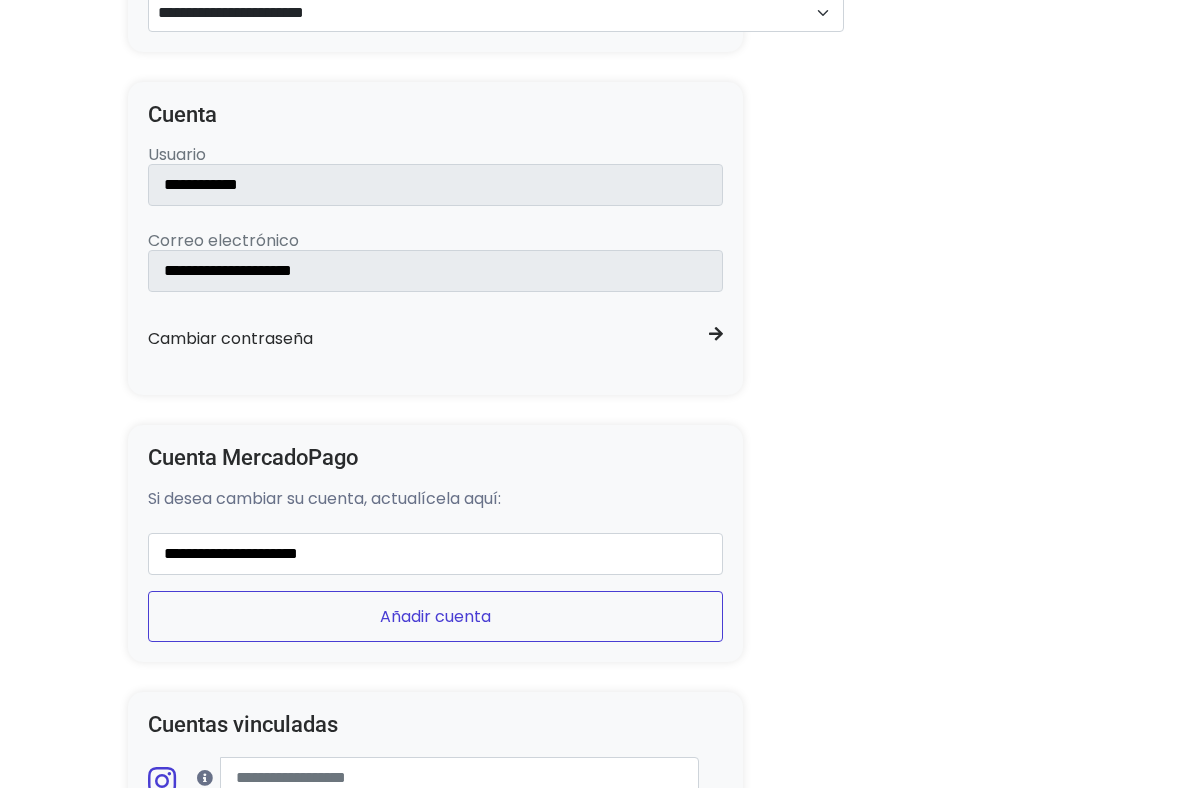 click on "Añadir cuenta" at bounding box center (436, 616) 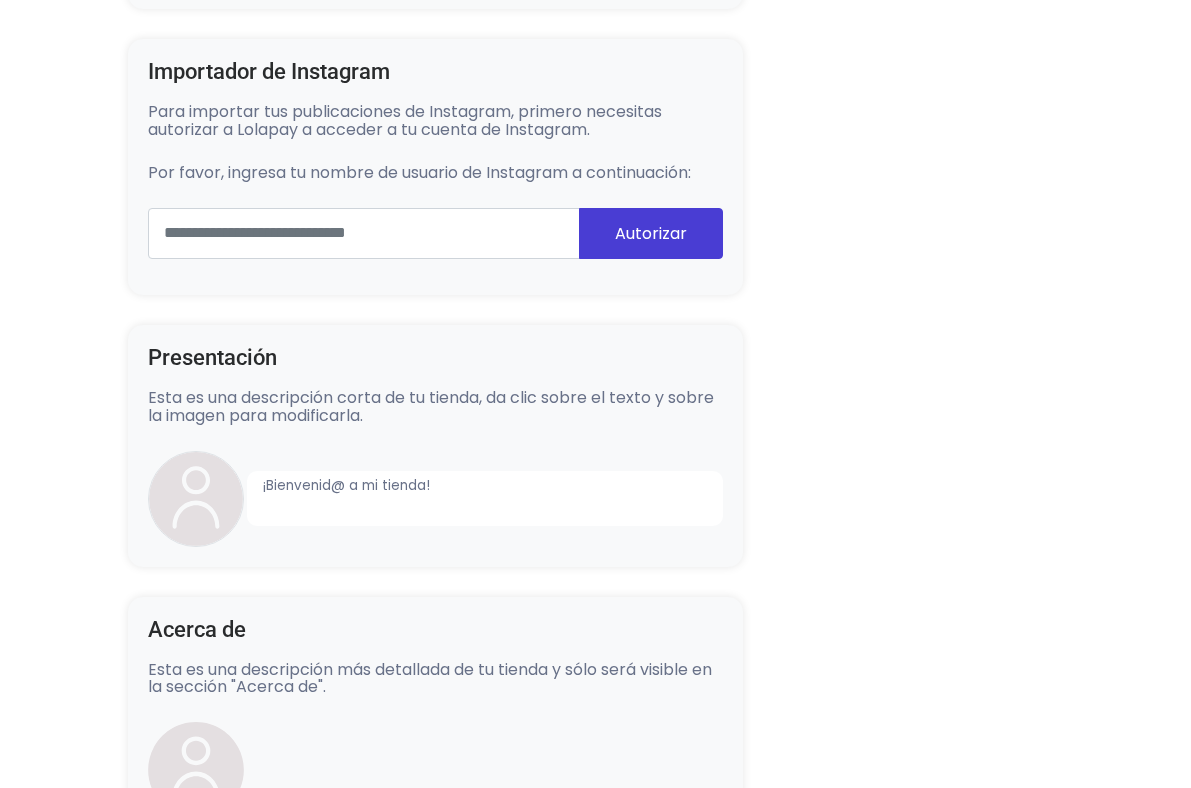 scroll, scrollTop: 0, scrollLeft: 0, axis: both 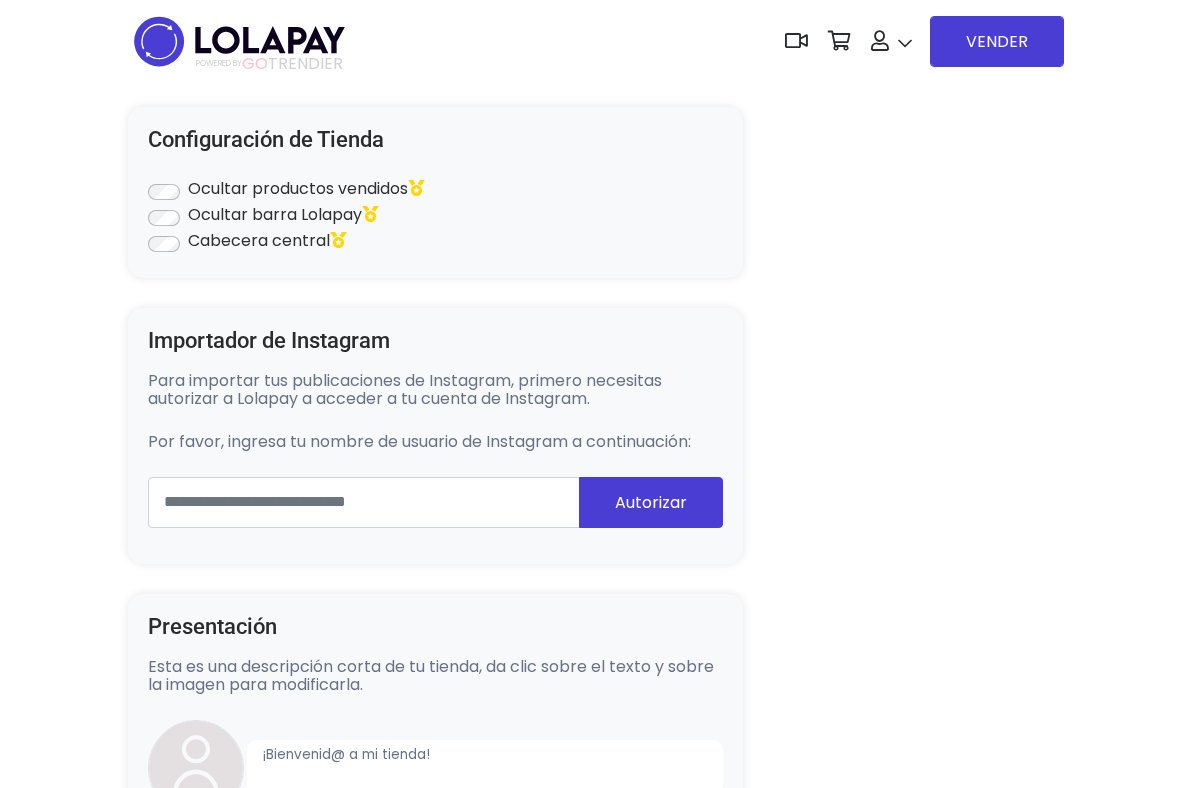 click on "POWERED BY  GO TRENDIER" at bounding box center [269, 64] 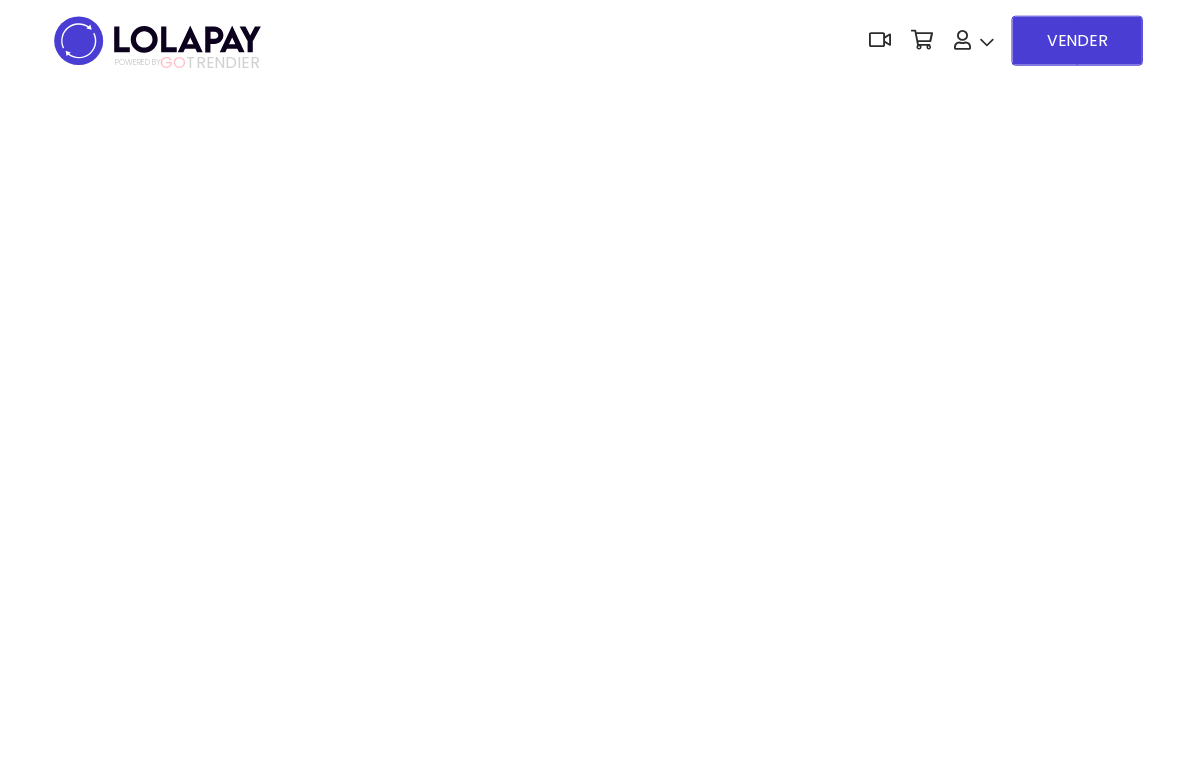 scroll, scrollTop: 0, scrollLeft: 0, axis: both 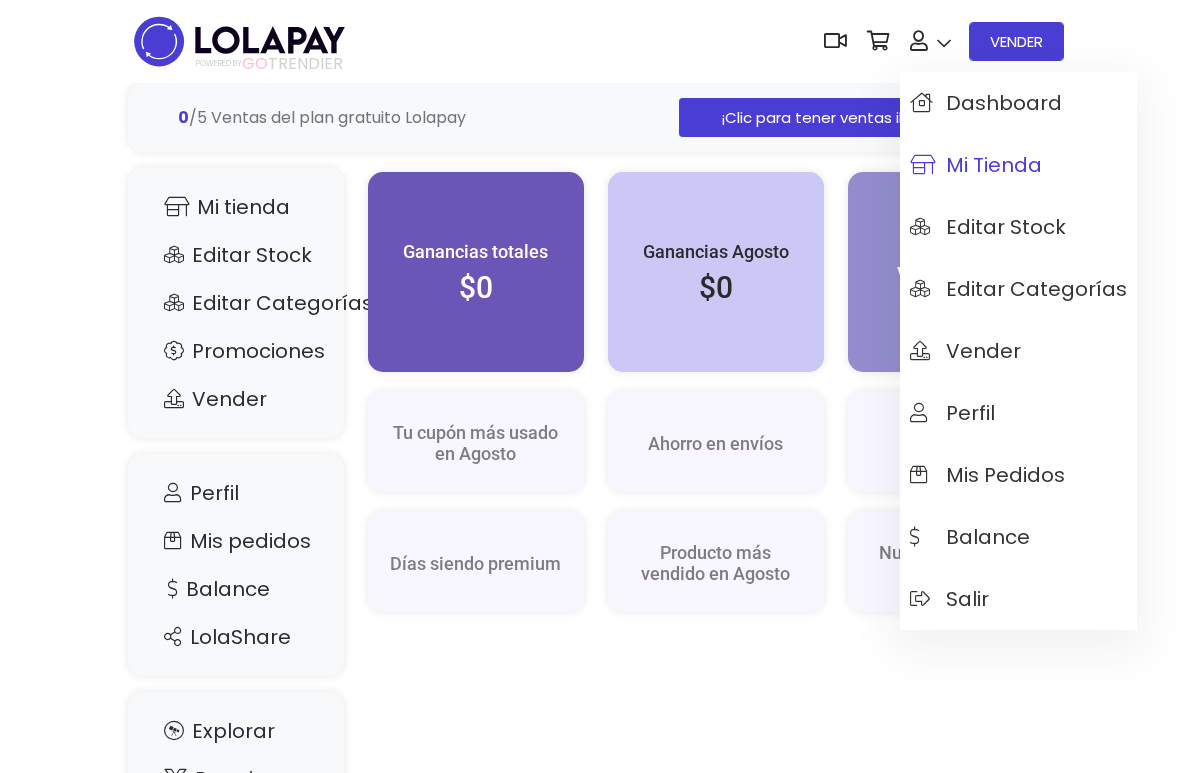 click on "Mi tienda" at bounding box center [976, 165] 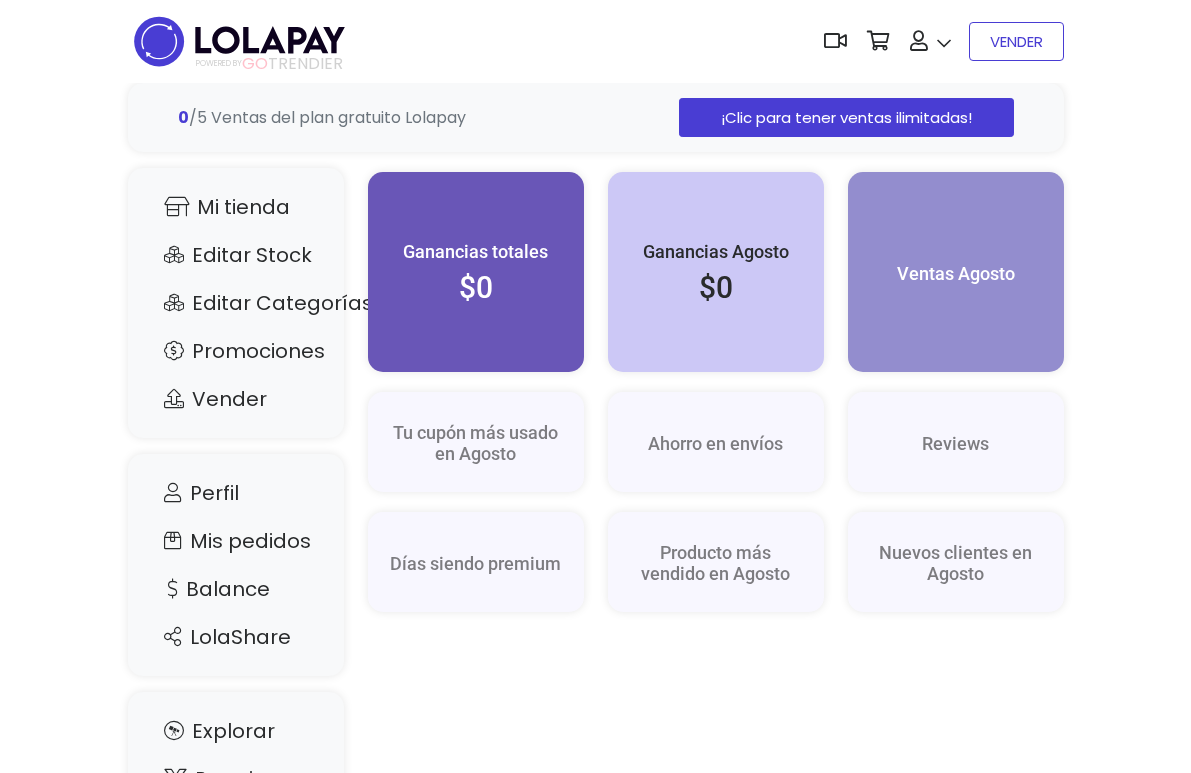click on "VENDER" at bounding box center [1016, 41] 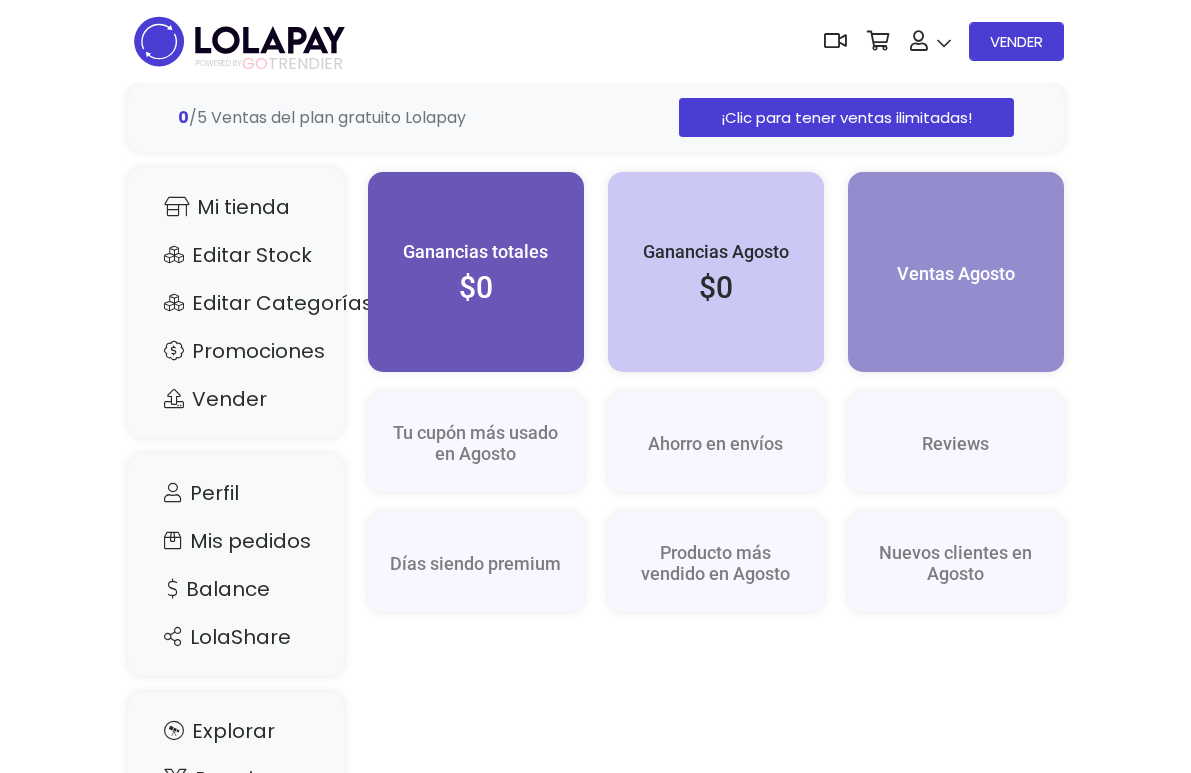 drag, startPoint x: 1077, startPoint y: 42, endPoint x: 877, endPoint y: 186, distance: 246.44675 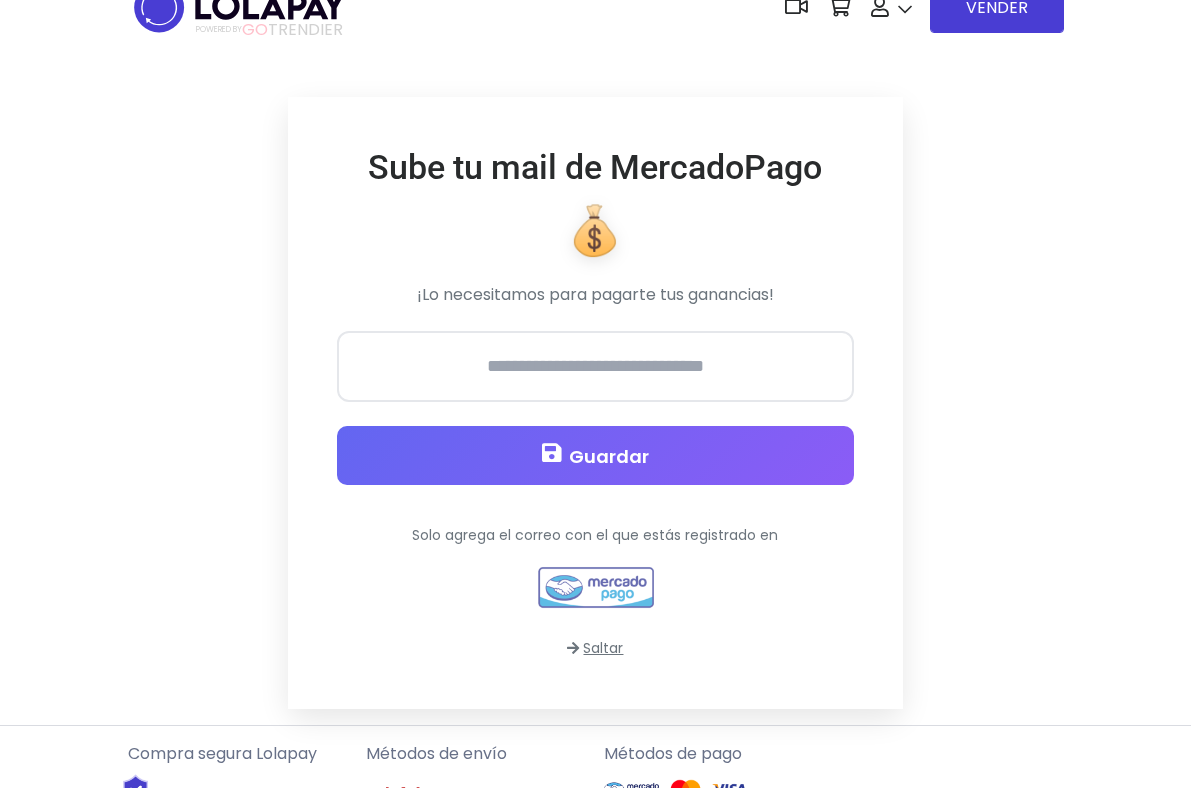 scroll, scrollTop: 66, scrollLeft: 0, axis: vertical 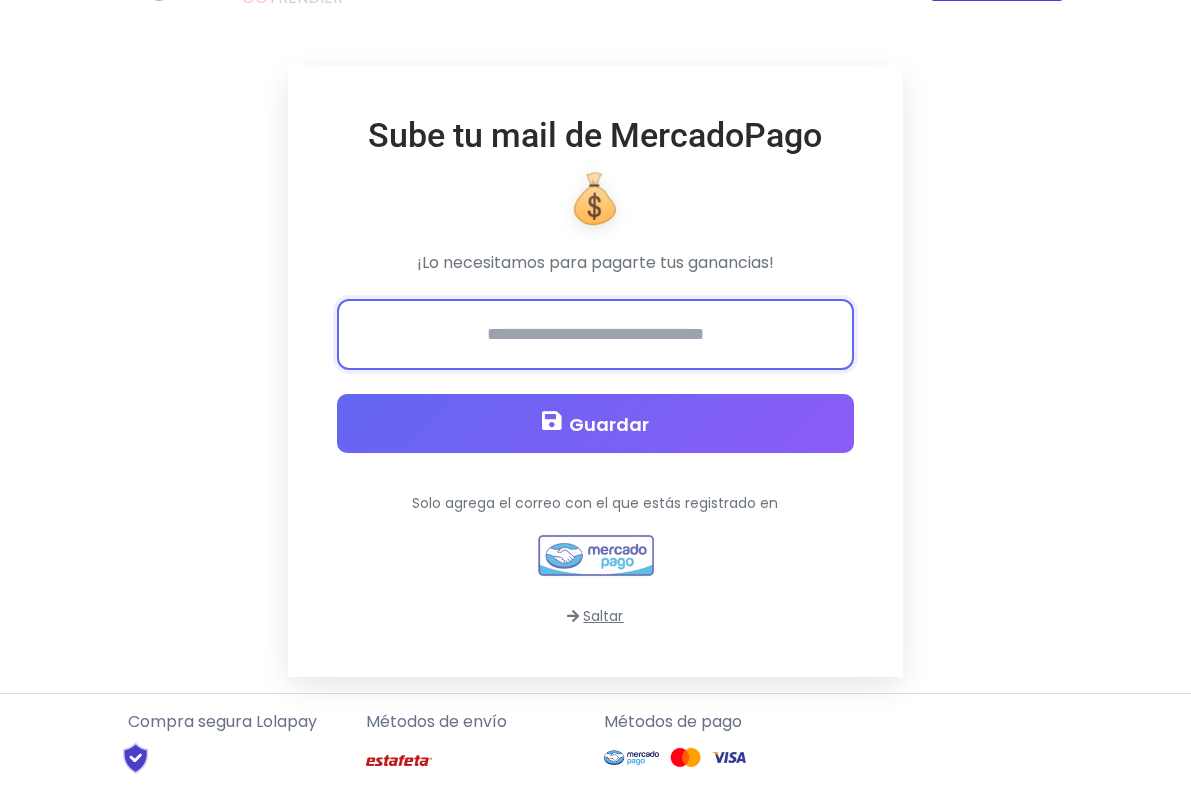 click at bounding box center (595, 334) 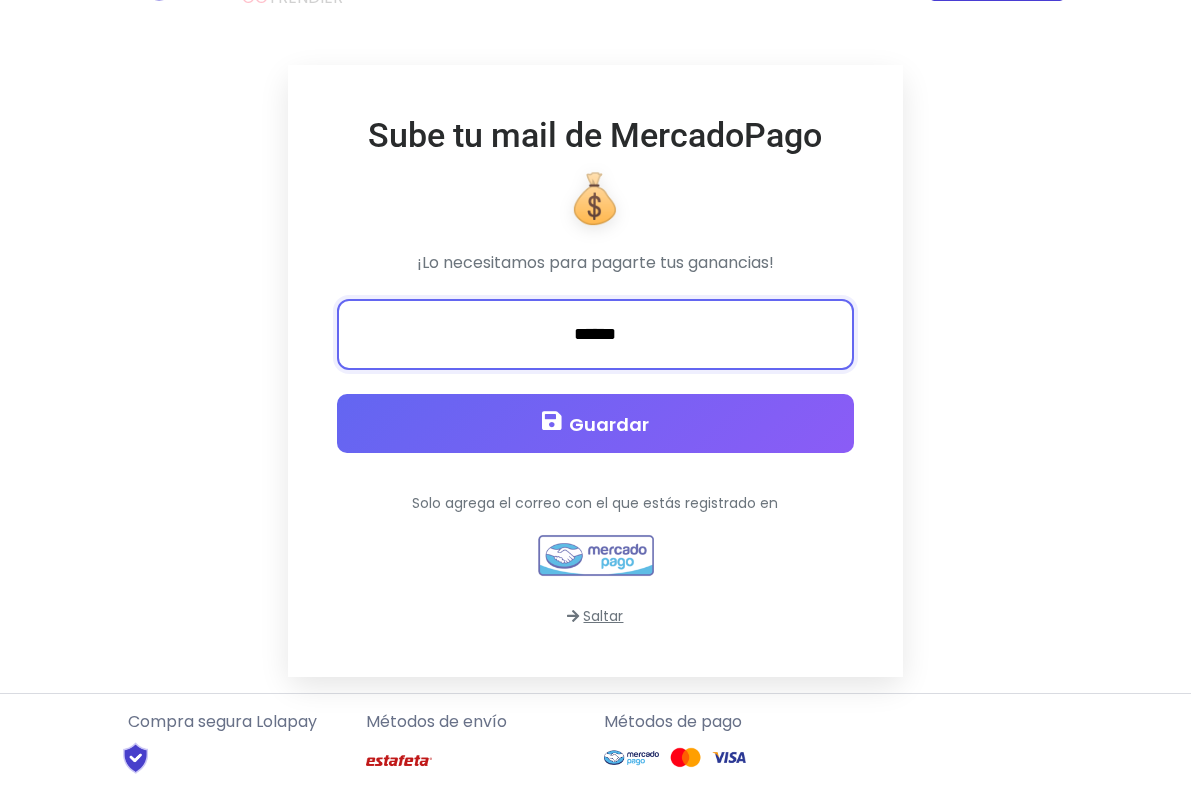 drag, startPoint x: 714, startPoint y: 395, endPoint x: 395, endPoint y: 392, distance: 319.0141 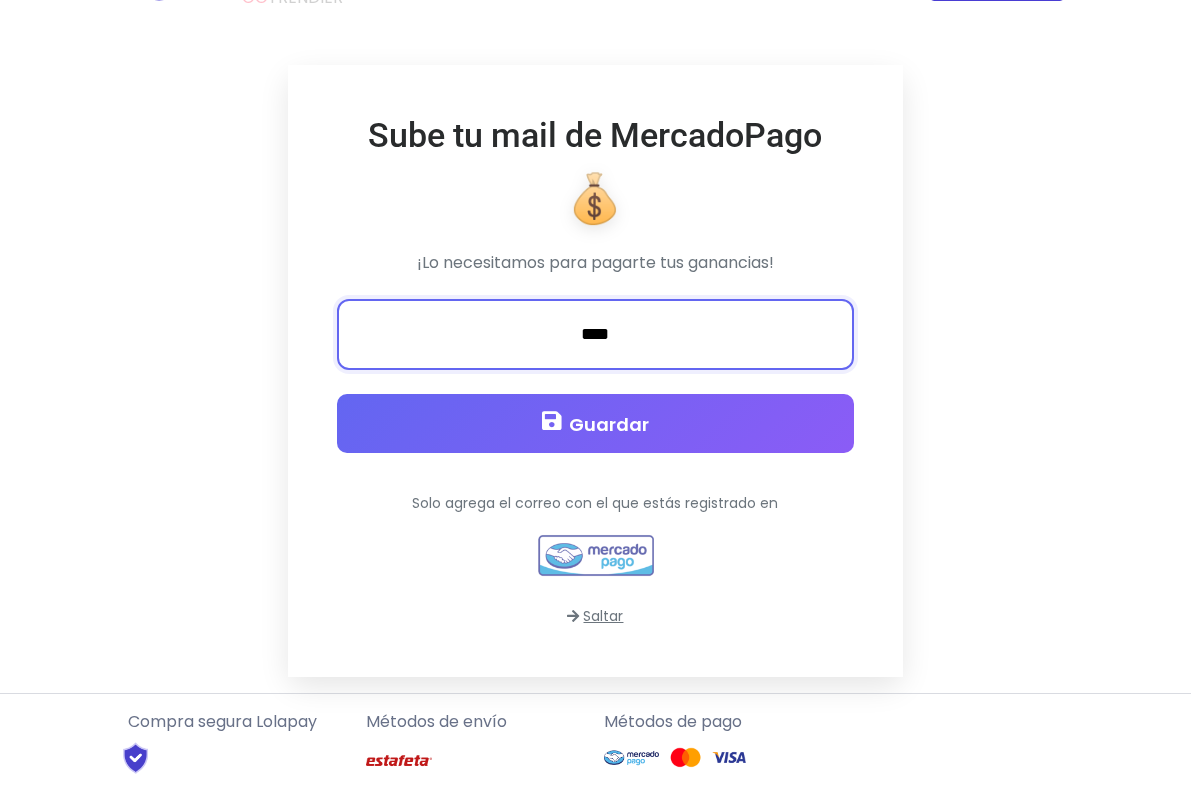 type on "**********" 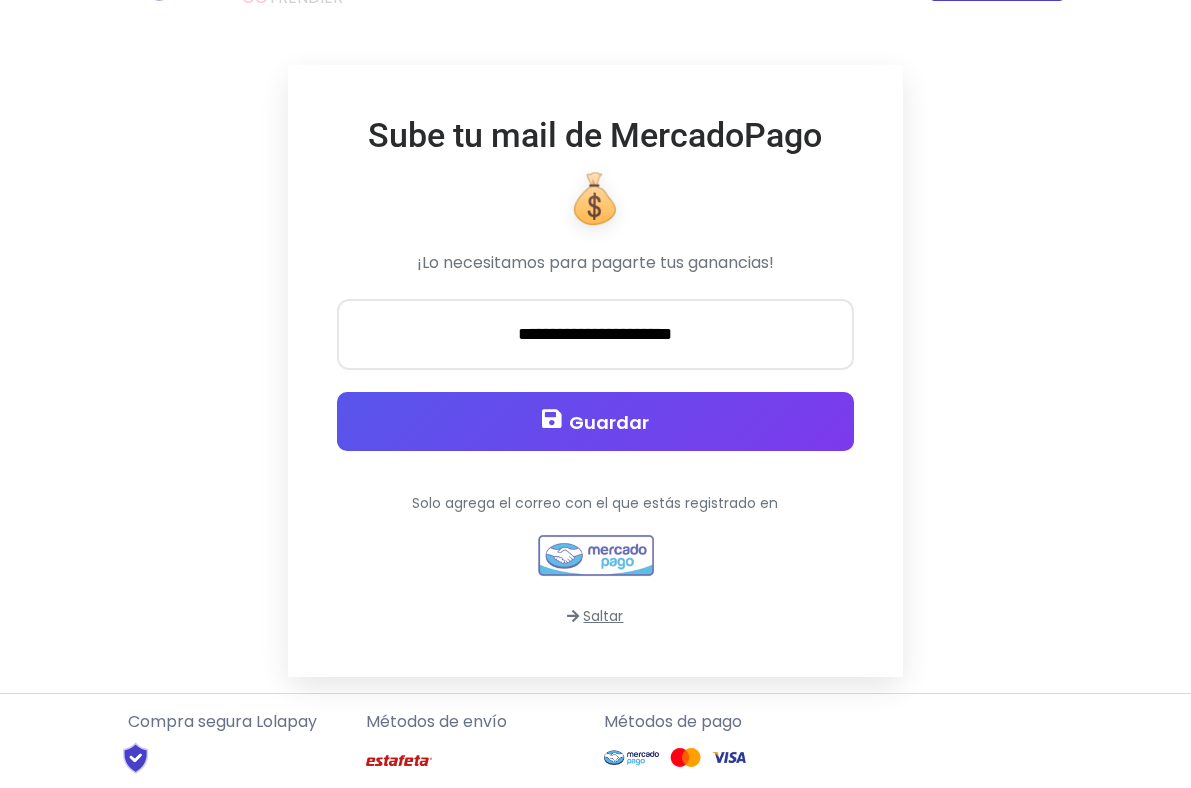 click on "Guardar" at bounding box center [609, 422] 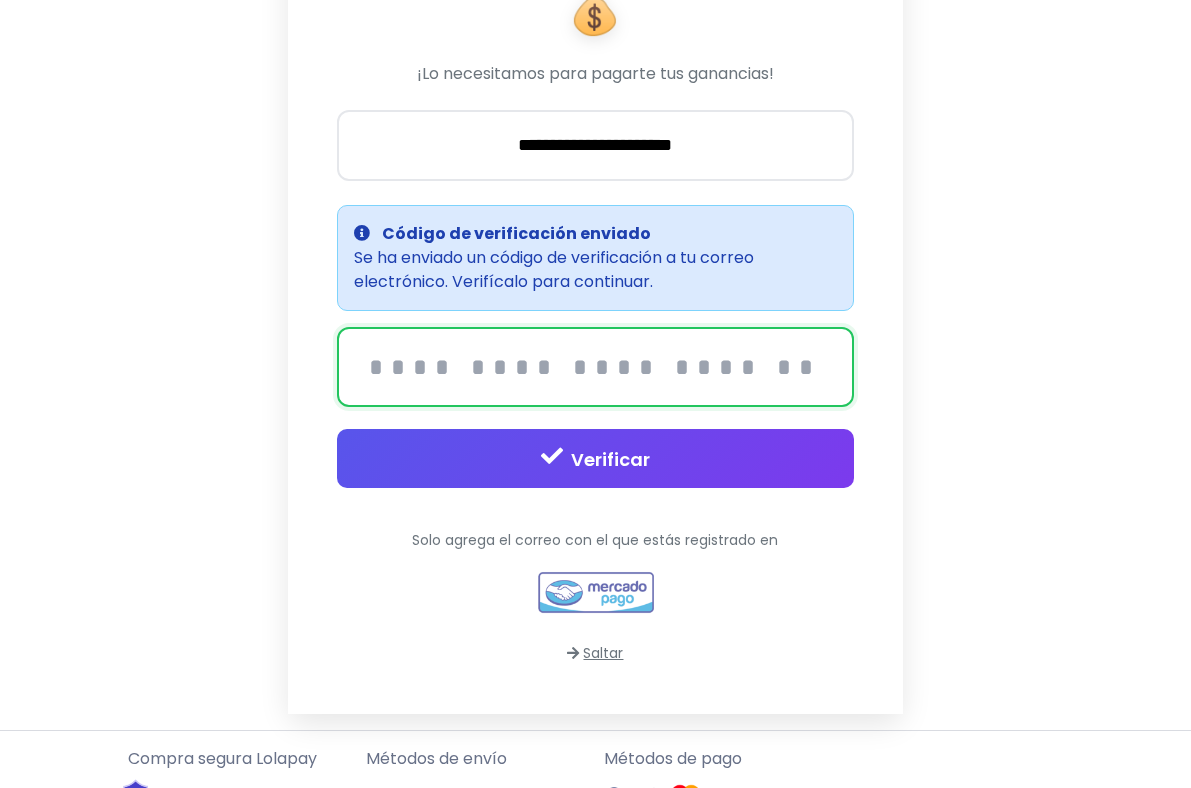 scroll, scrollTop: 350, scrollLeft: 0, axis: vertical 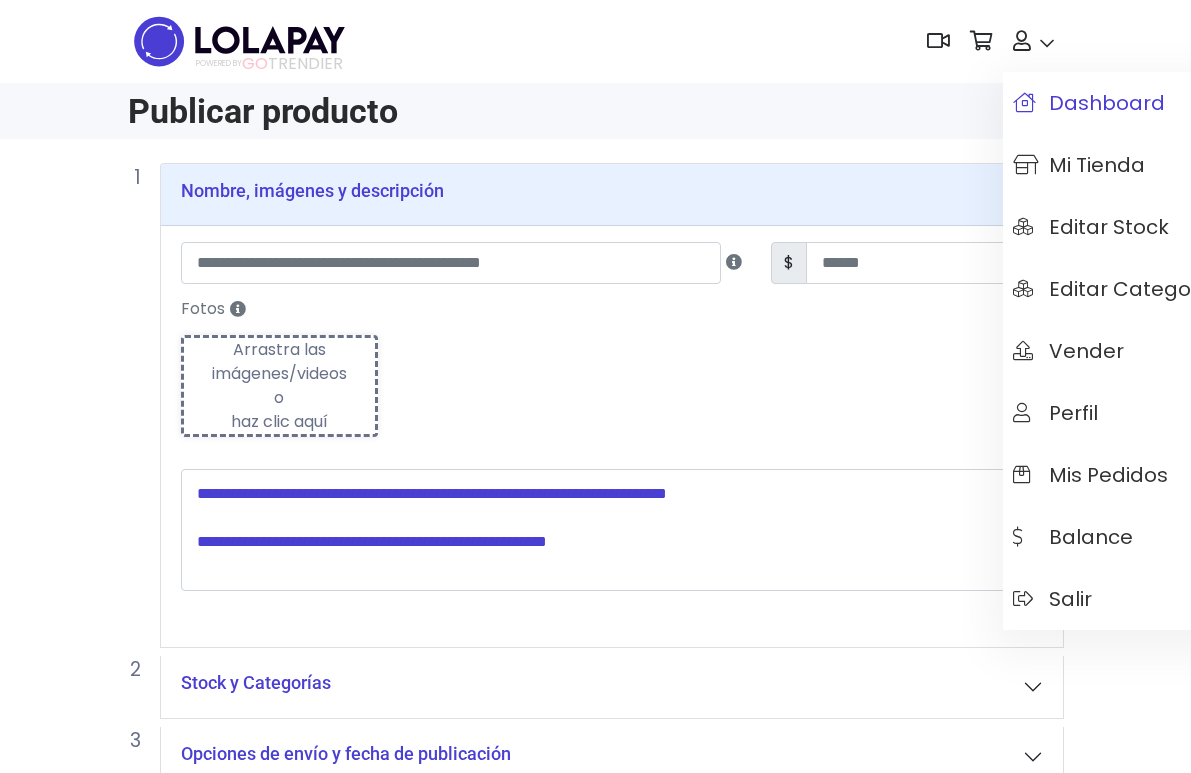 click on "Dashboard" at bounding box center (1089, 103) 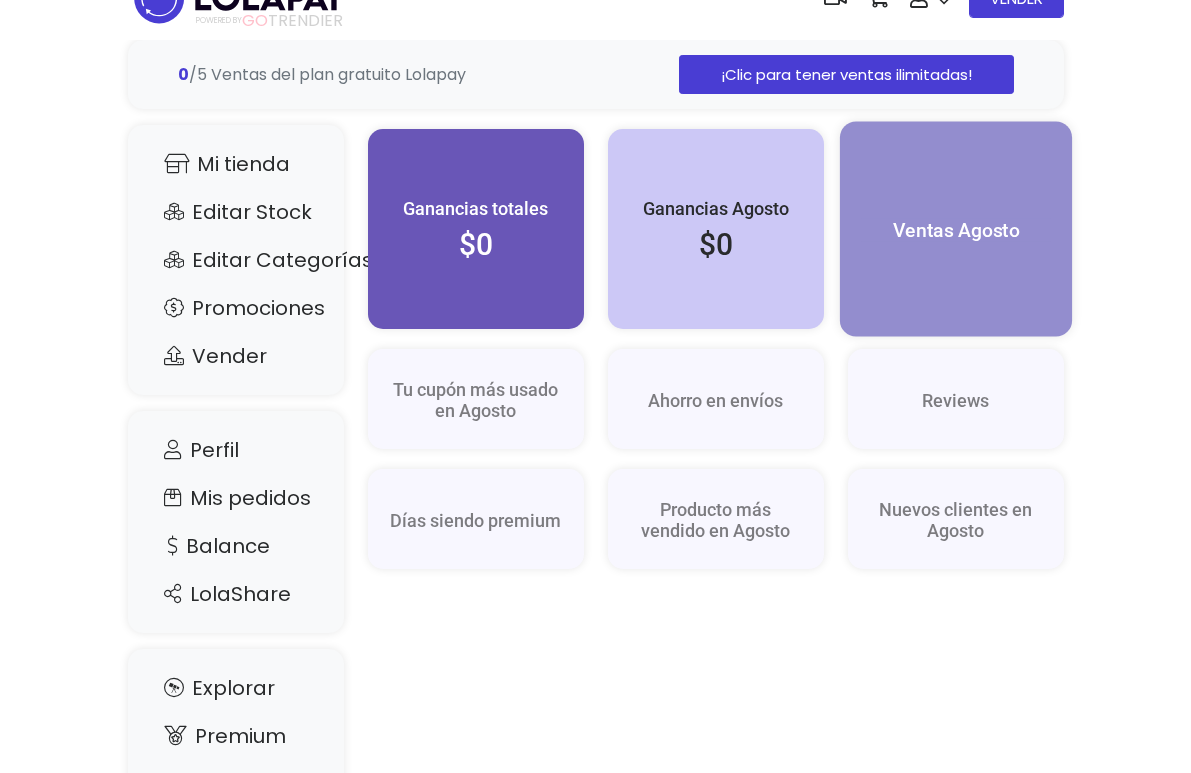 scroll, scrollTop: 0, scrollLeft: 0, axis: both 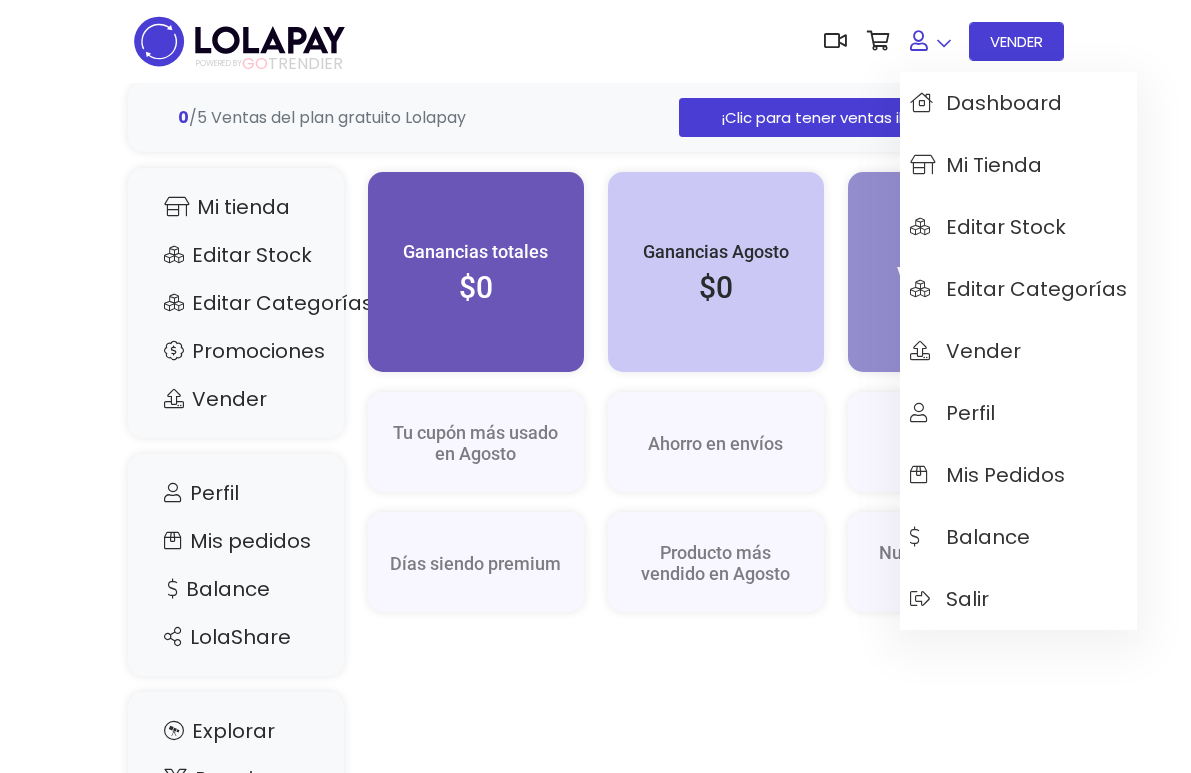 click at bounding box center (930, 41) 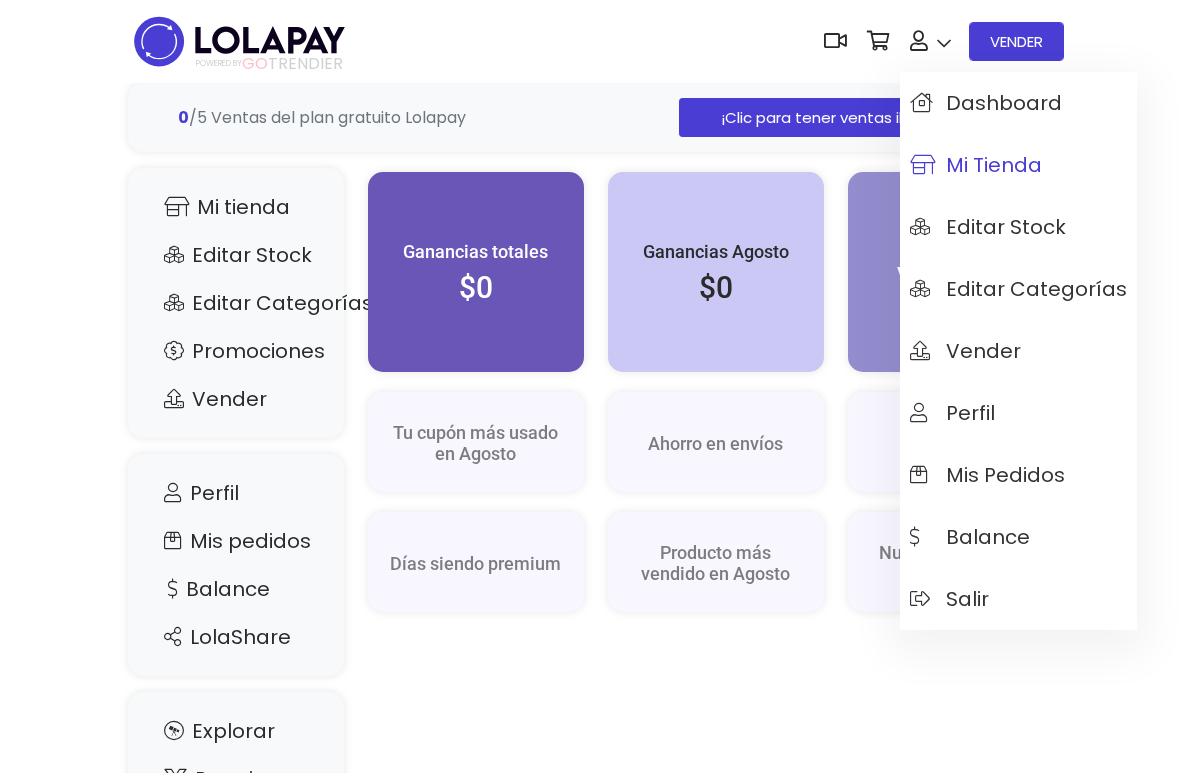 click on "Mi tienda" at bounding box center [976, 165] 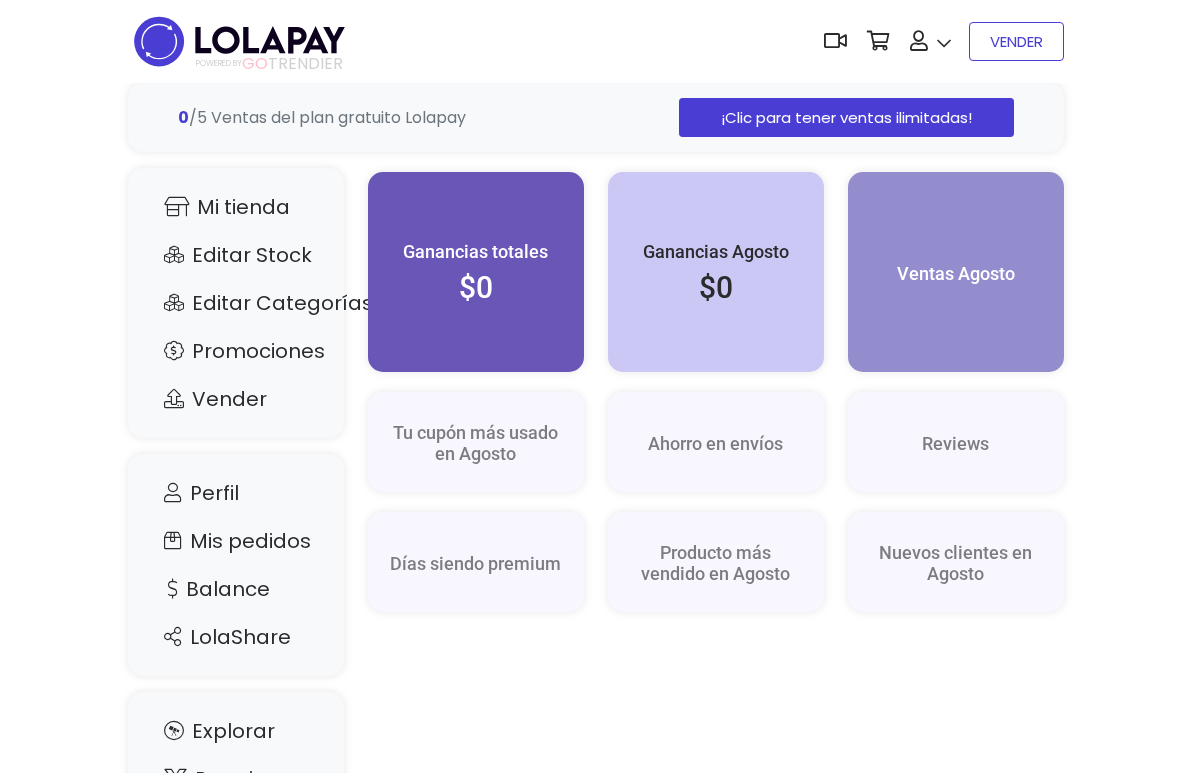click on "VENDER" at bounding box center (1016, 41) 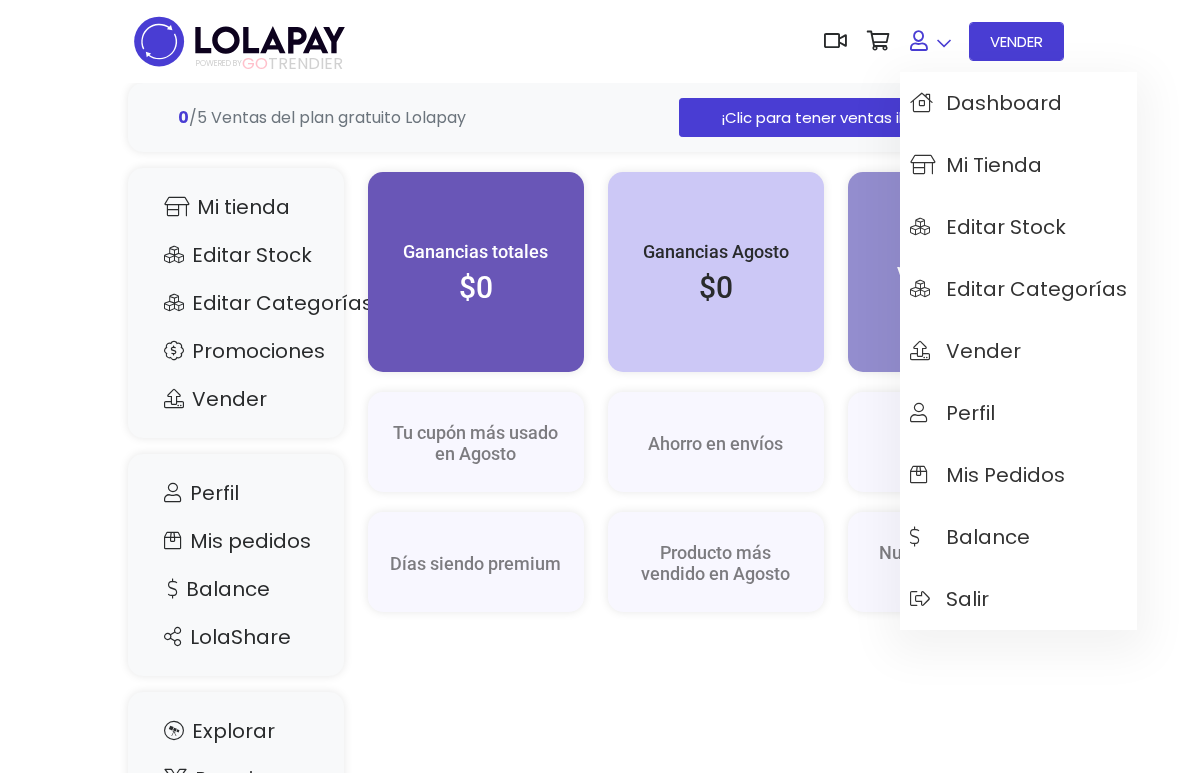 click at bounding box center [930, 41] 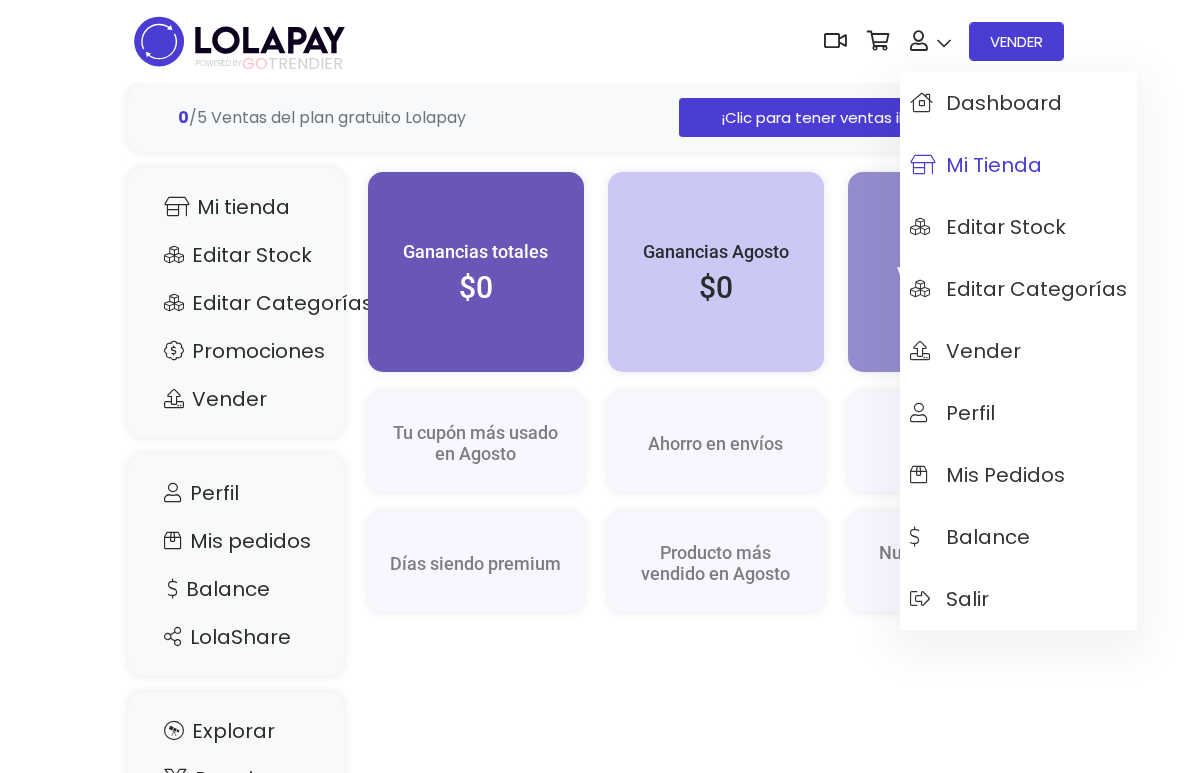 click on "Mi tienda" at bounding box center (976, 165) 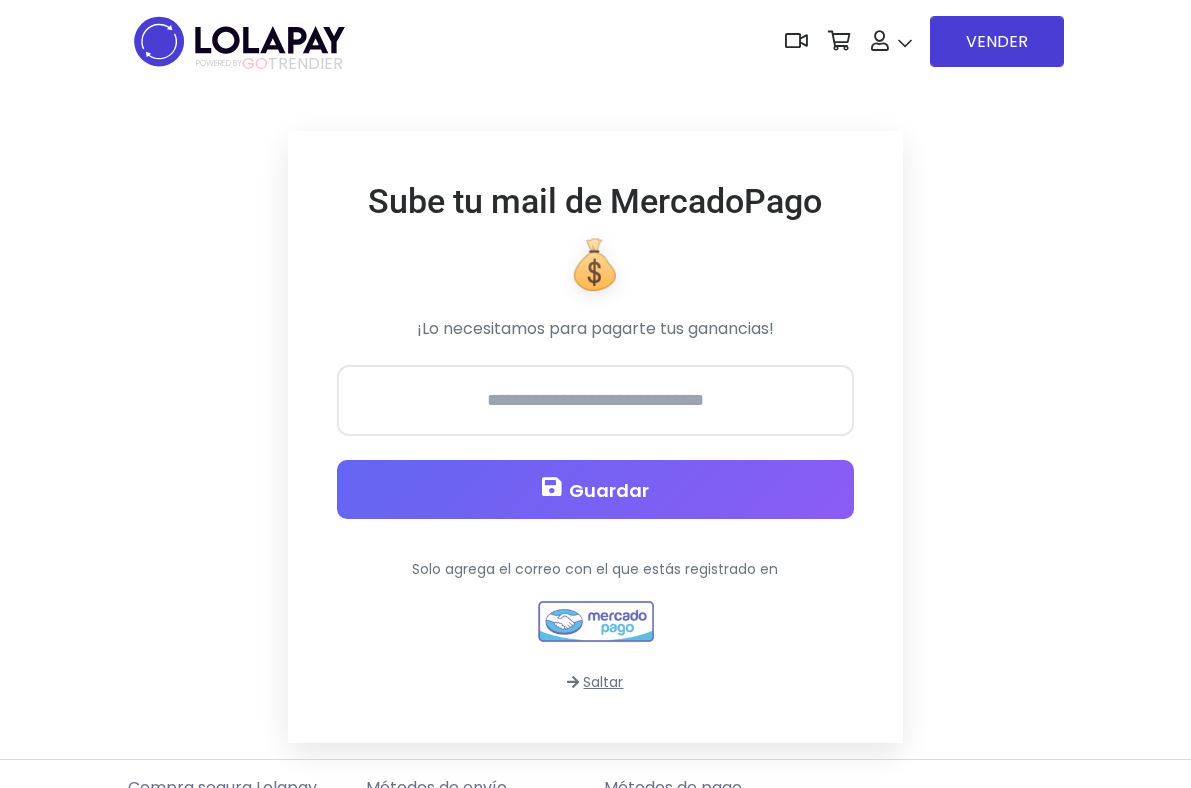 scroll, scrollTop: 0, scrollLeft: 0, axis: both 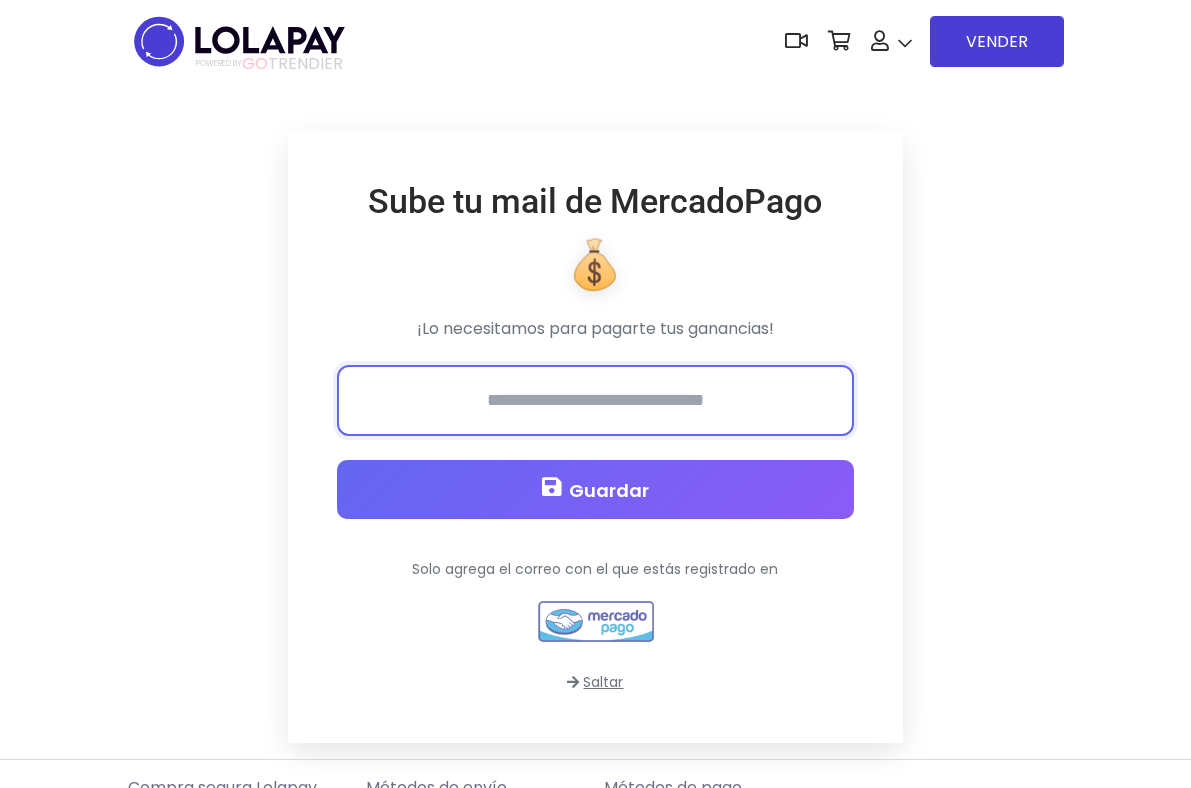 click at bounding box center (595, 400) 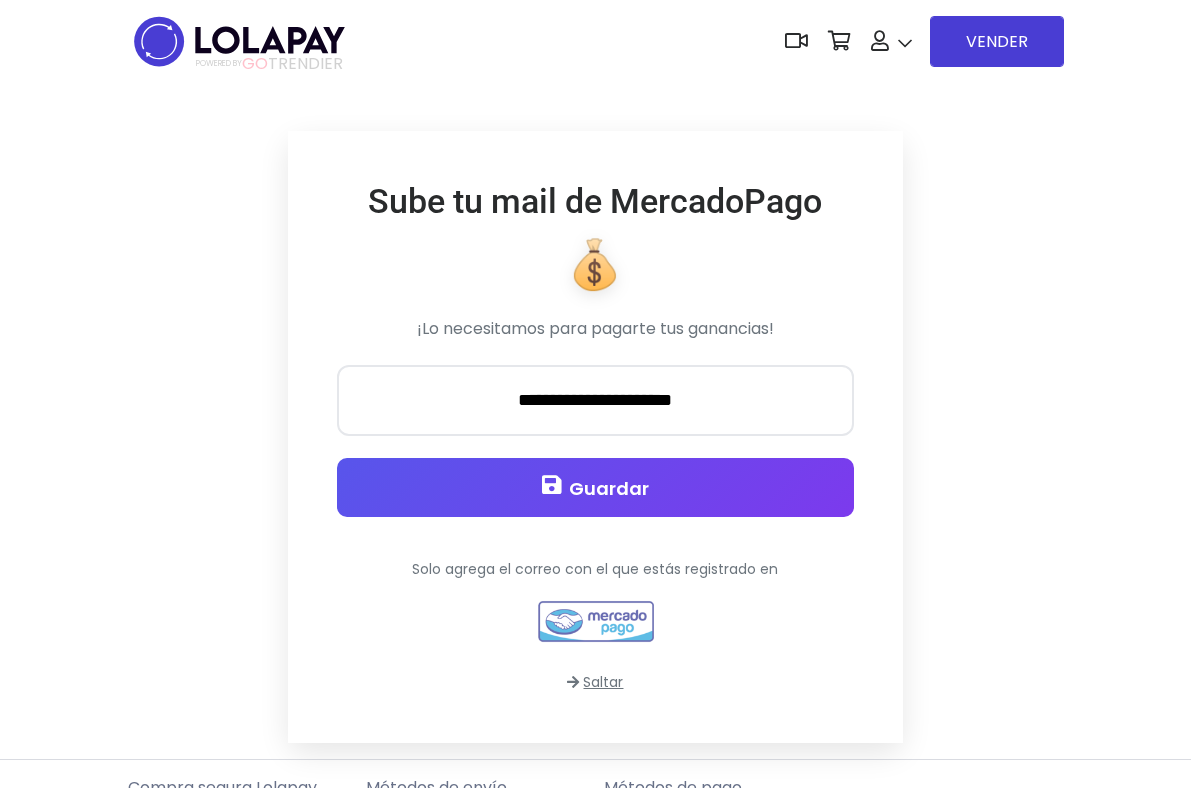 click on "Guardar" at bounding box center [609, 488] 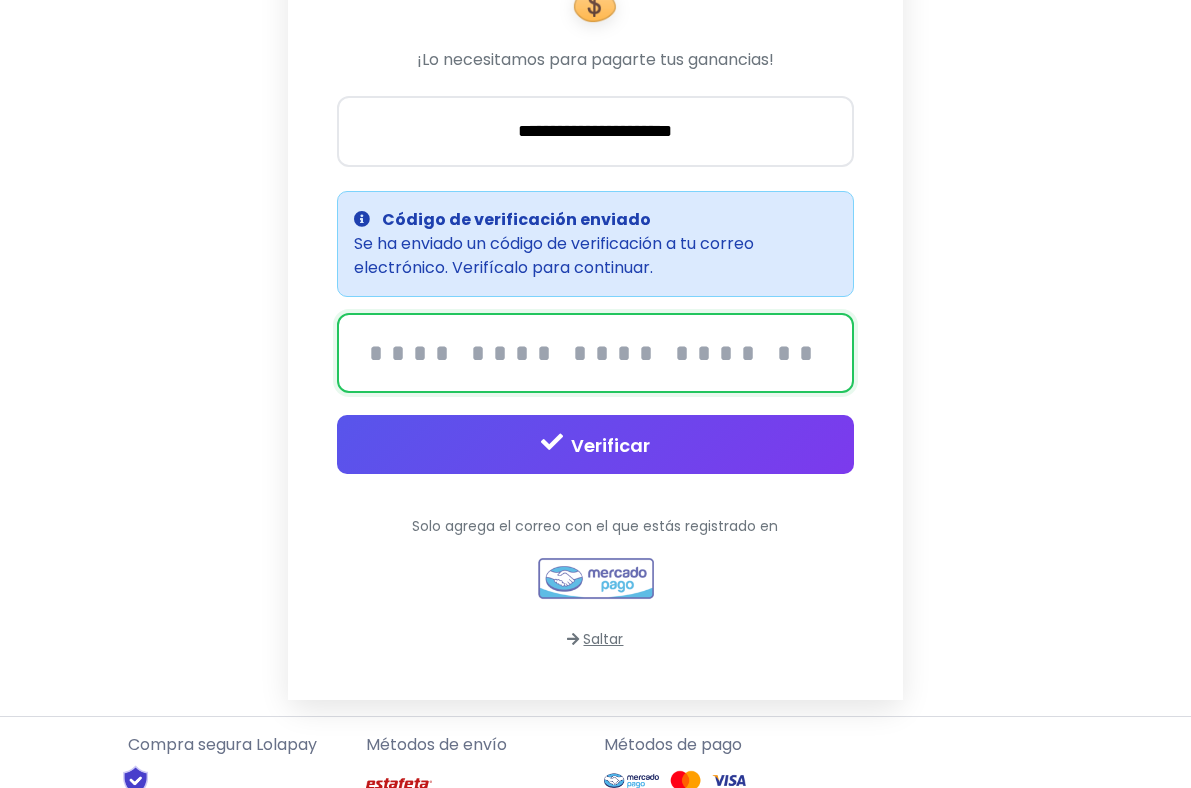 scroll, scrollTop: 369, scrollLeft: 0, axis: vertical 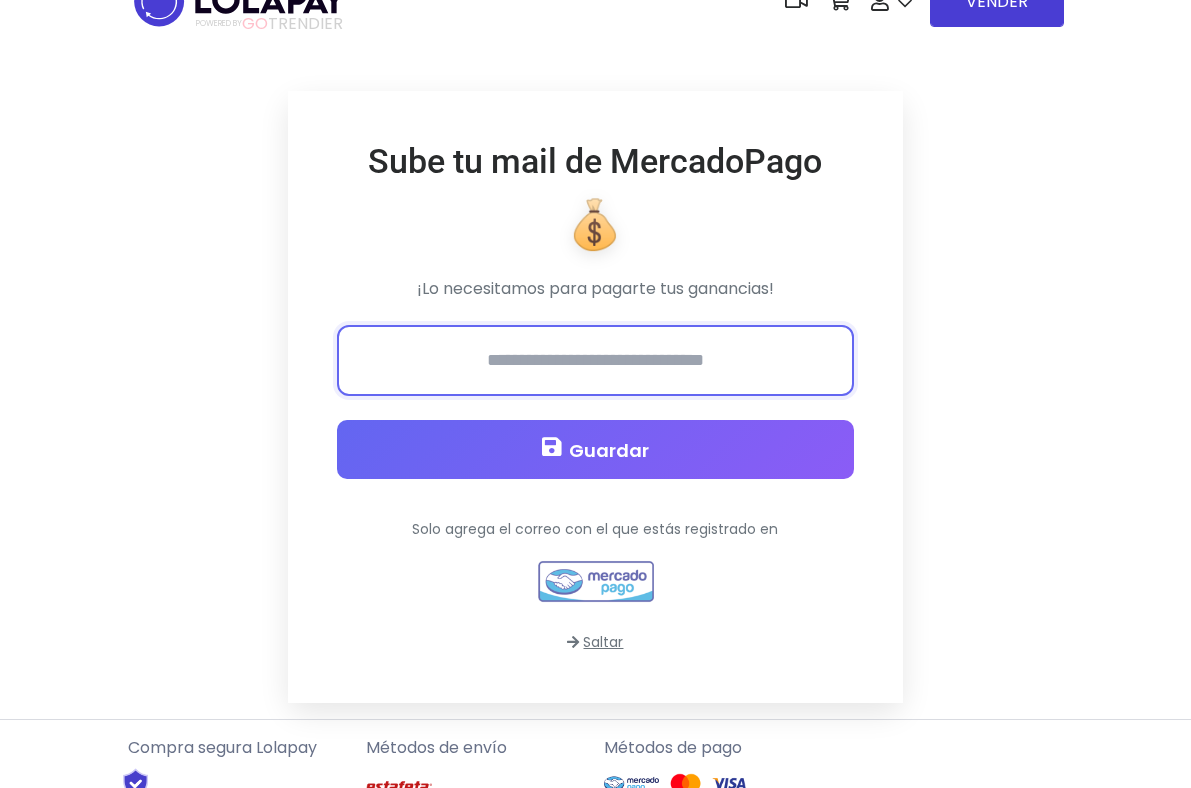 click at bounding box center [595, 360] 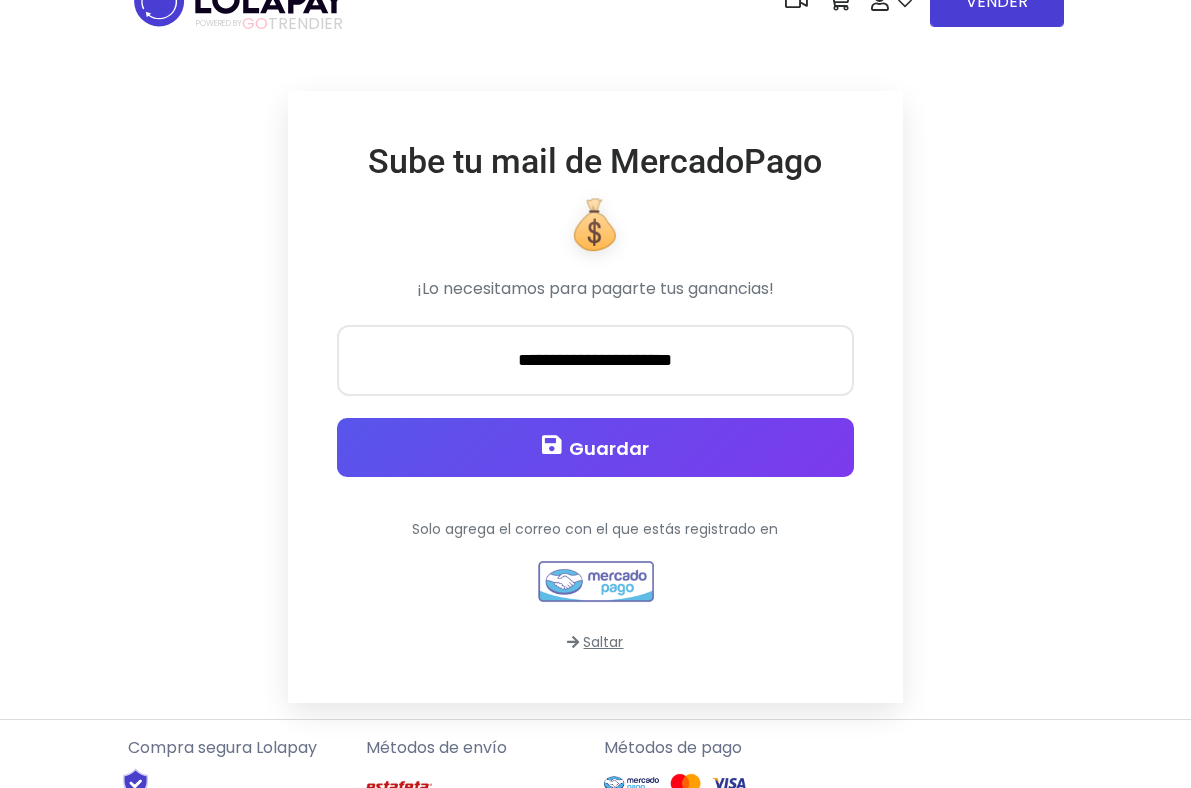 click on "Guardar" at bounding box center (609, 448) 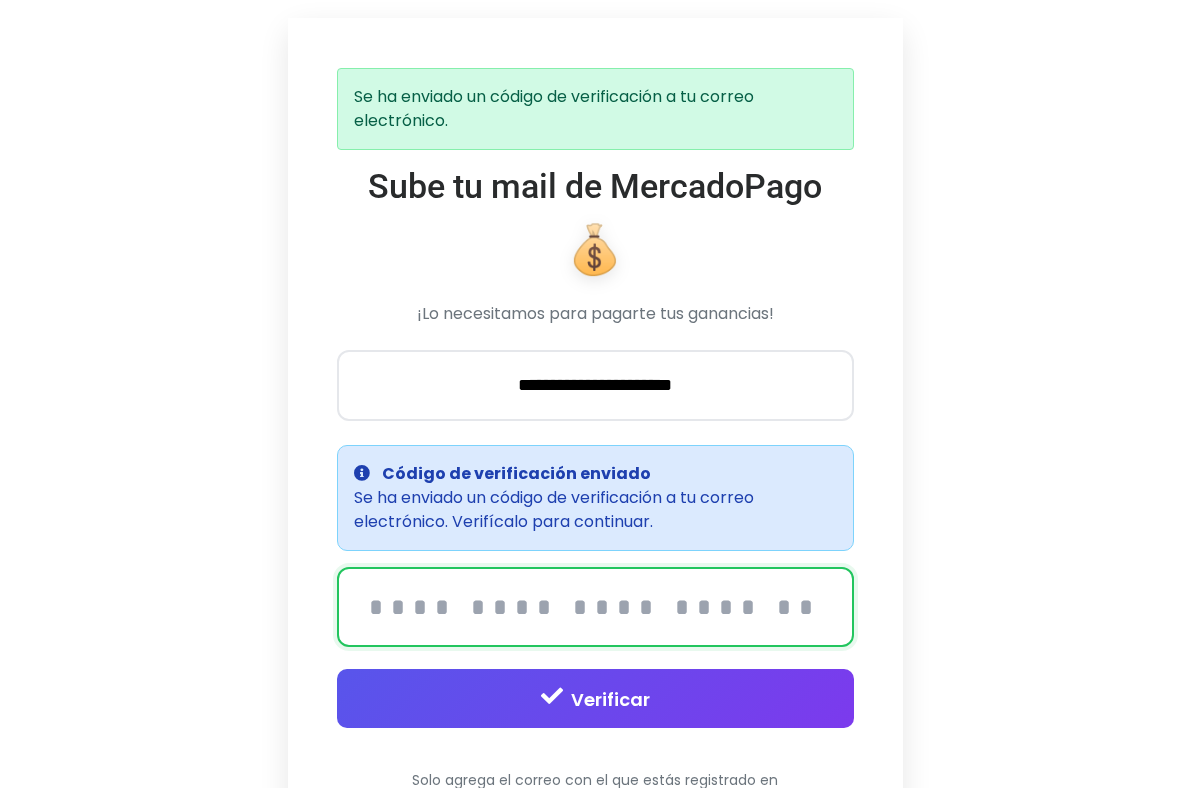 scroll, scrollTop: 0, scrollLeft: 0, axis: both 